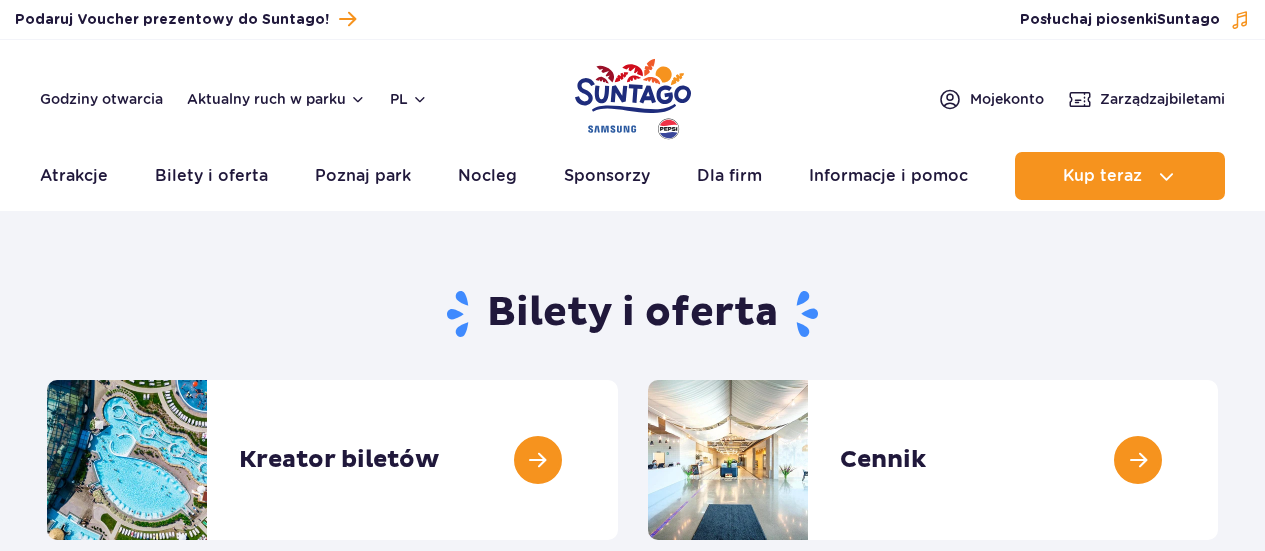 scroll, scrollTop: 0, scrollLeft: 0, axis: both 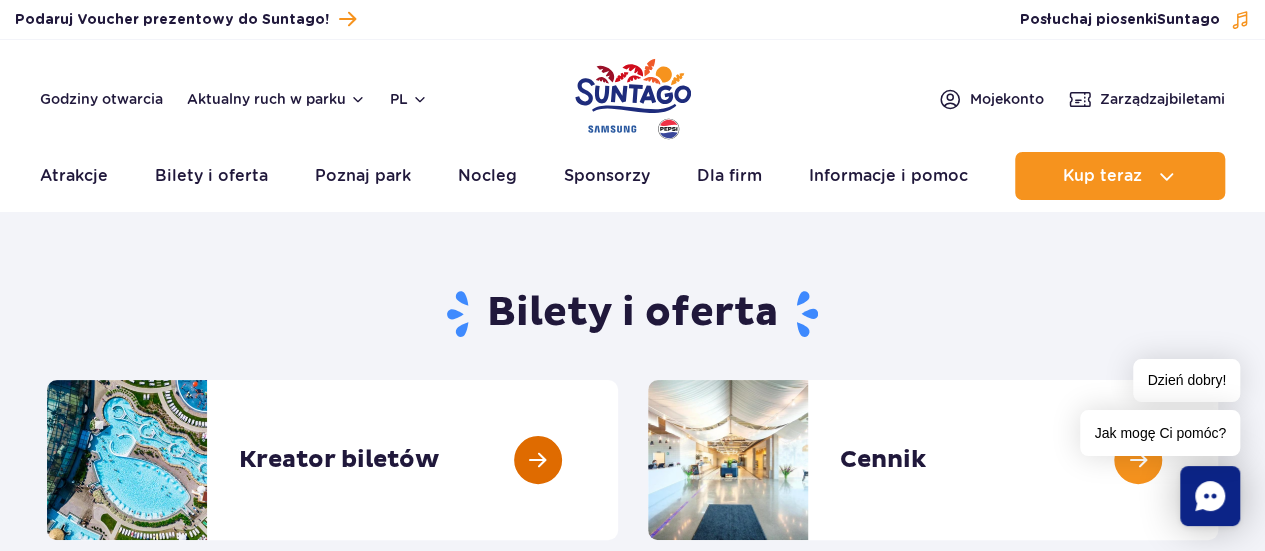 click at bounding box center [618, 460] 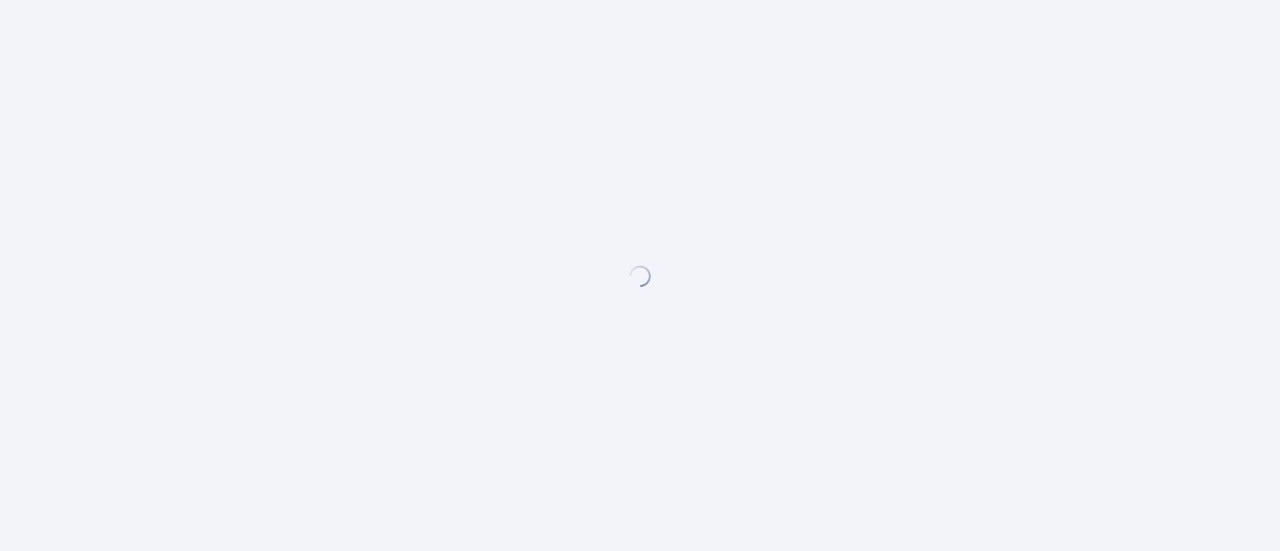 scroll, scrollTop: 0, scrollLeft: 0, axis: both 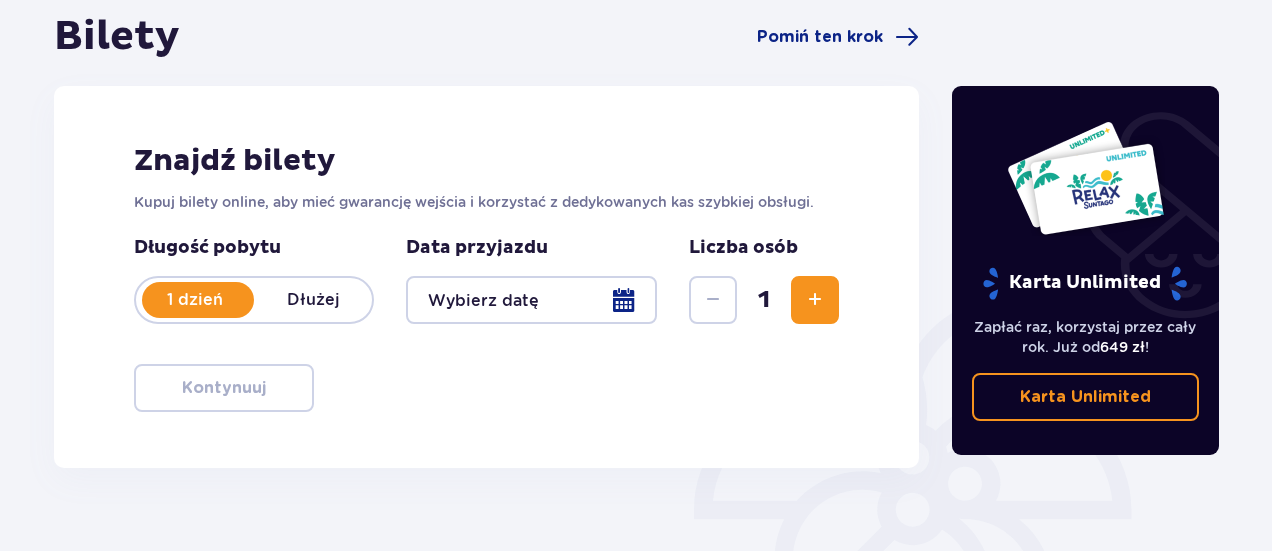 click at bounding box center [531, 300] 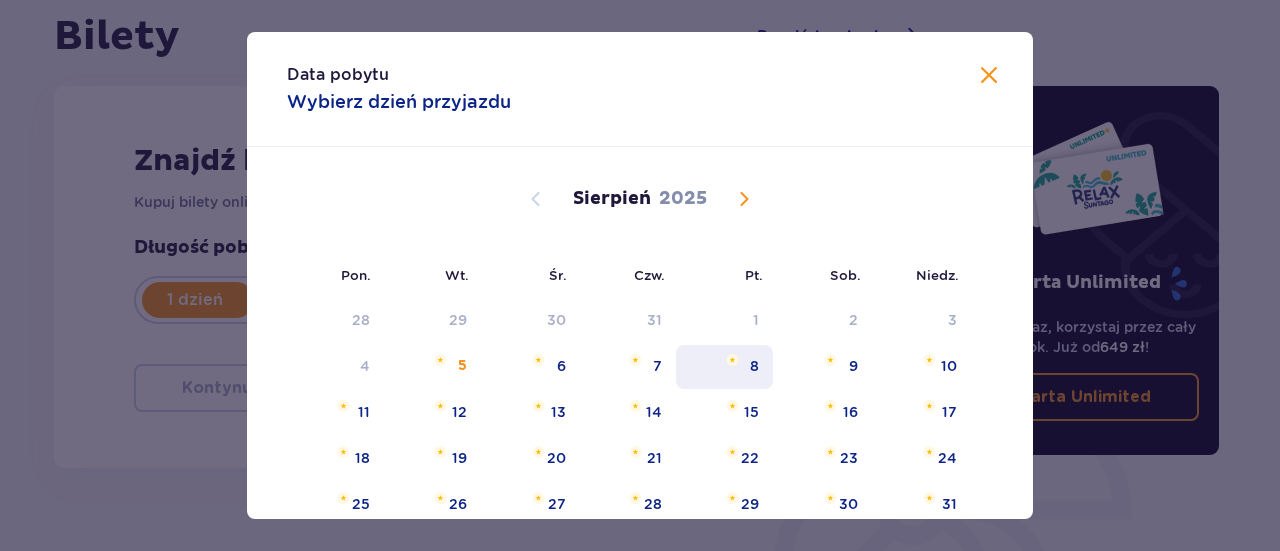 click on "8" at bounding box center (754, 366) 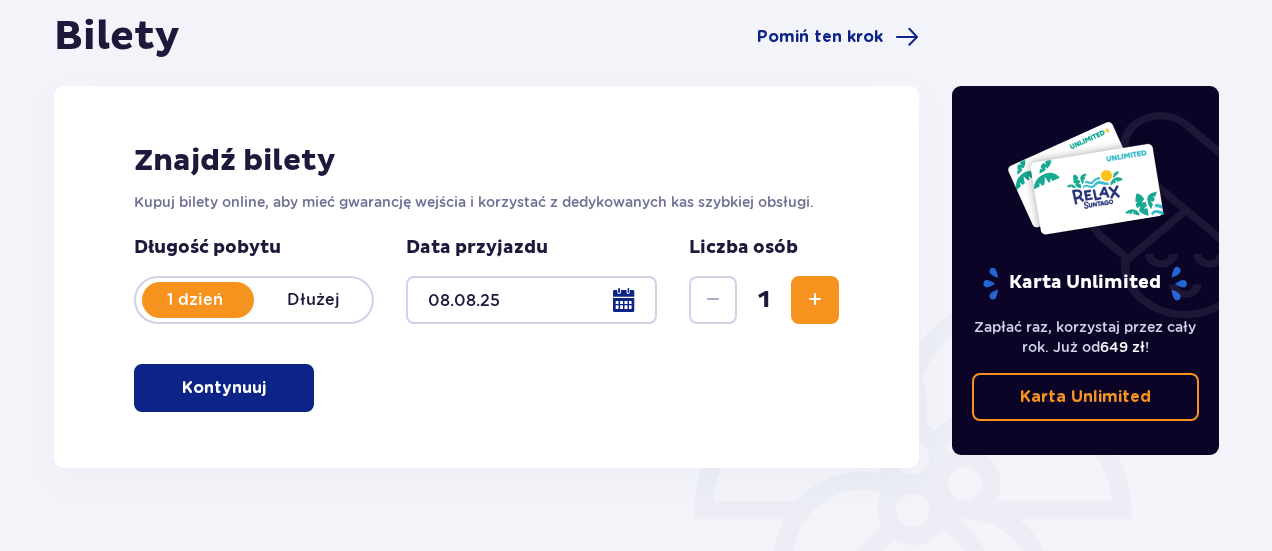 click at bounding box center (815, 300) 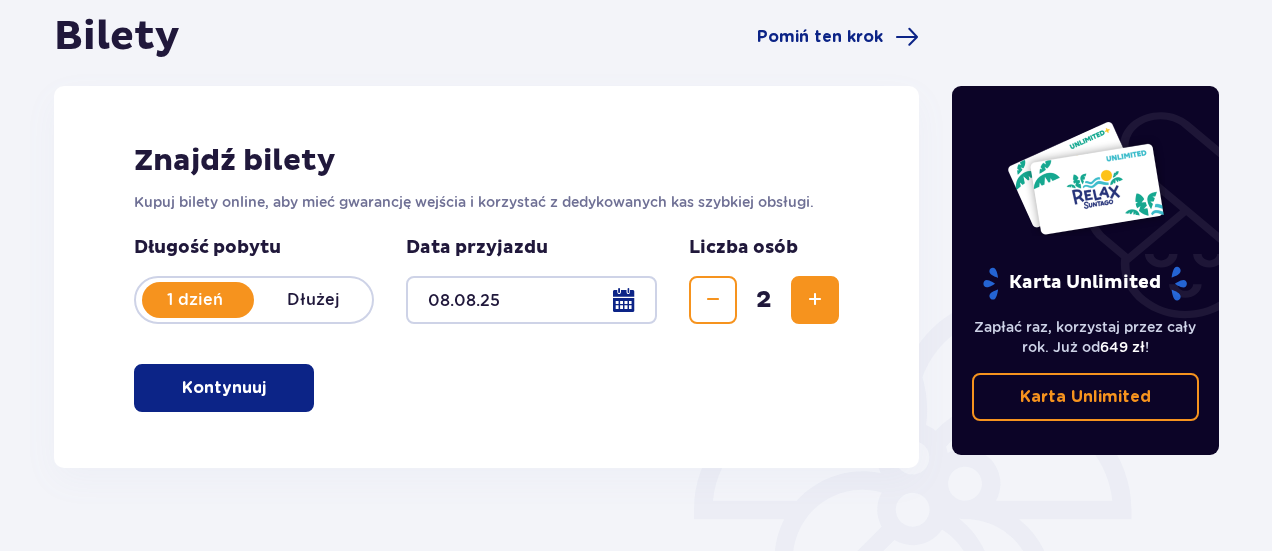 click at bounding box center [815, 300] 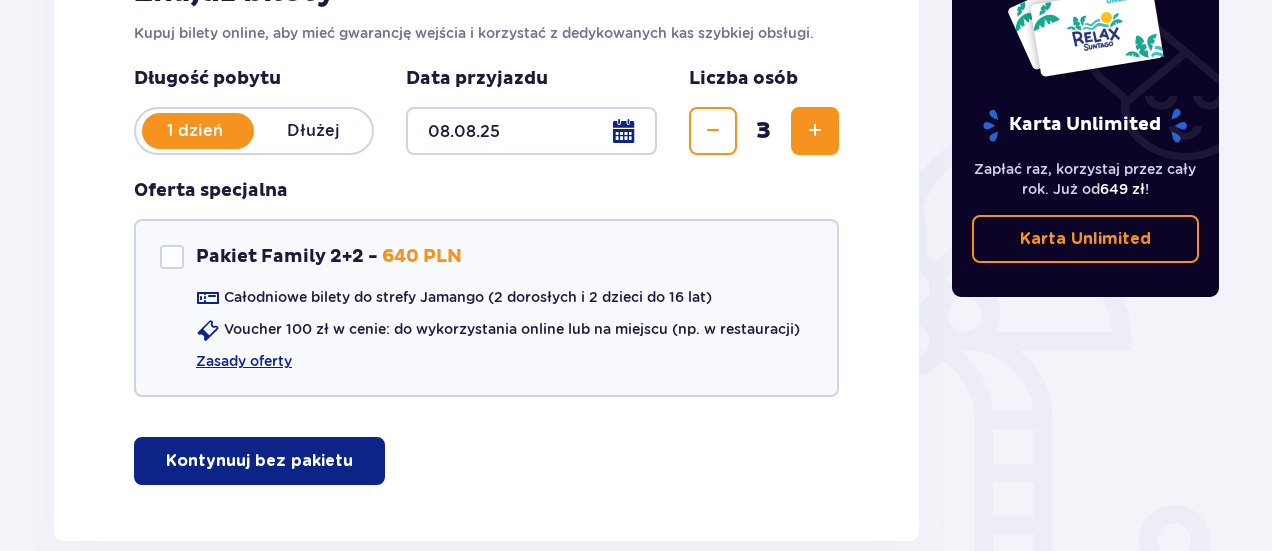 scroll, scrollTop: 400, scrollLeft: 0, axis: vertical 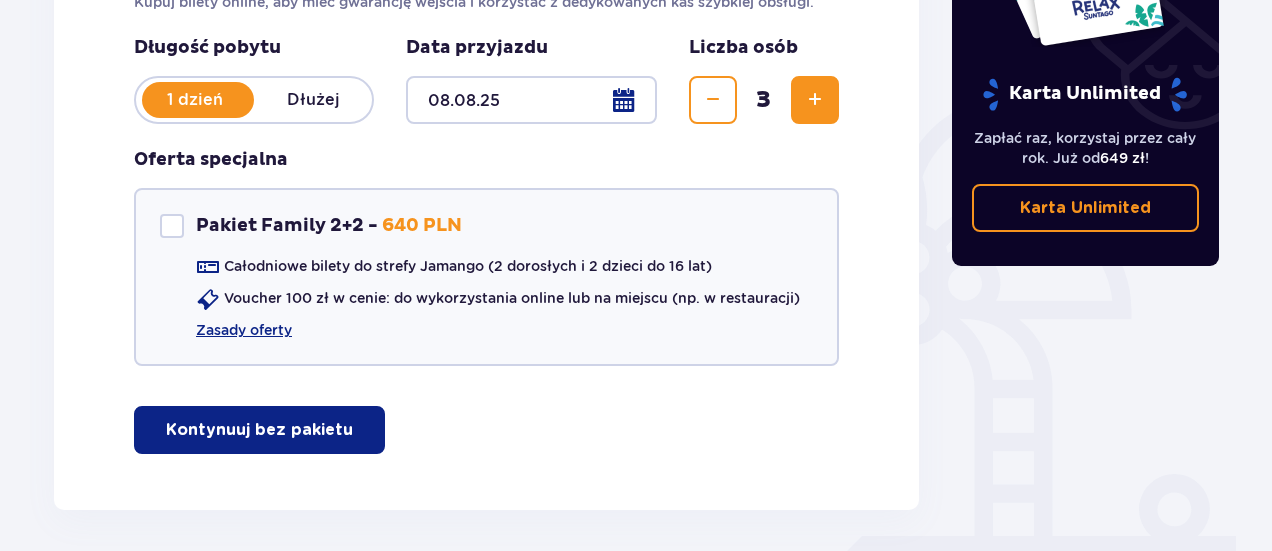 click on "Kontynuuj bez pakietu" at bounding box center [259, 430] 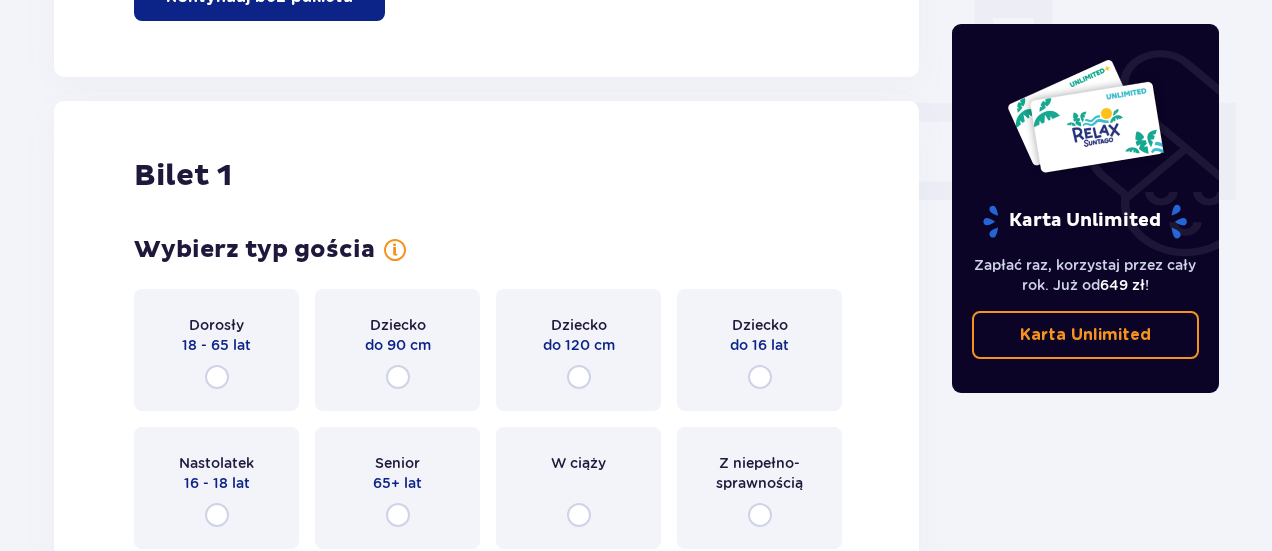 scroll, scrollTop: 910, scrollLeft: 0, axis: vertical 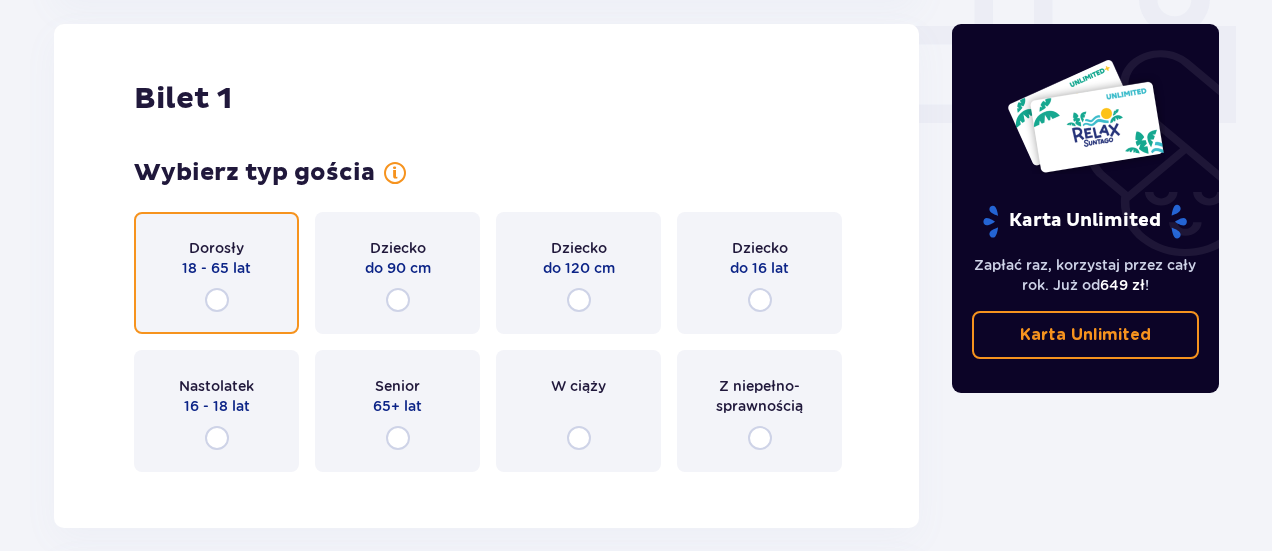 click at bounding box center (217, 300) 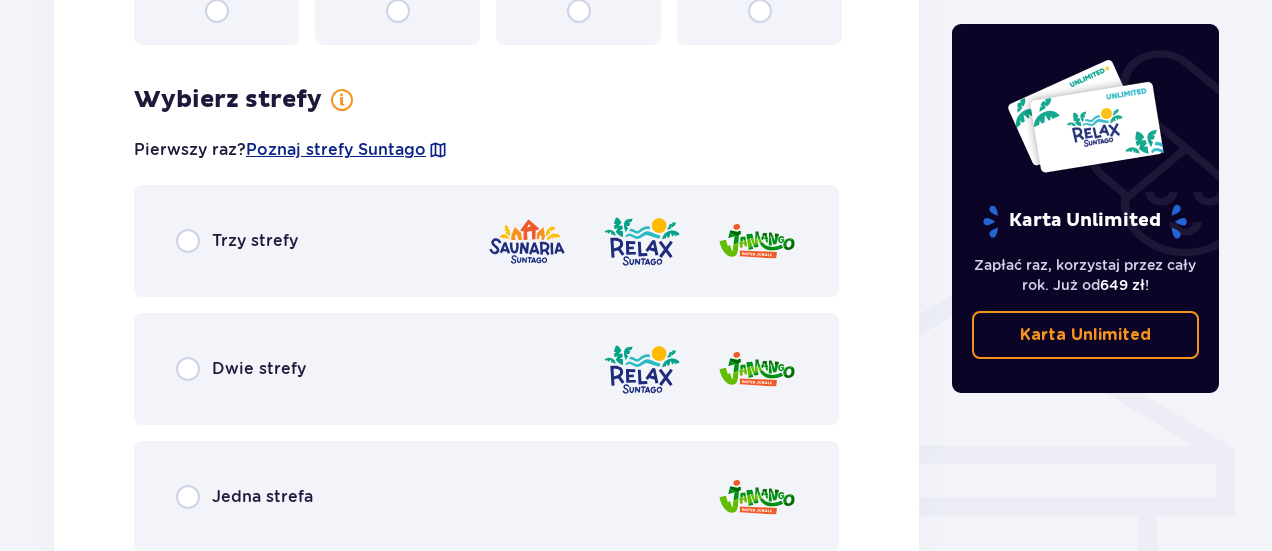 scroll, scrollTop: 1398, scrollLeft: 0, axis: vertical 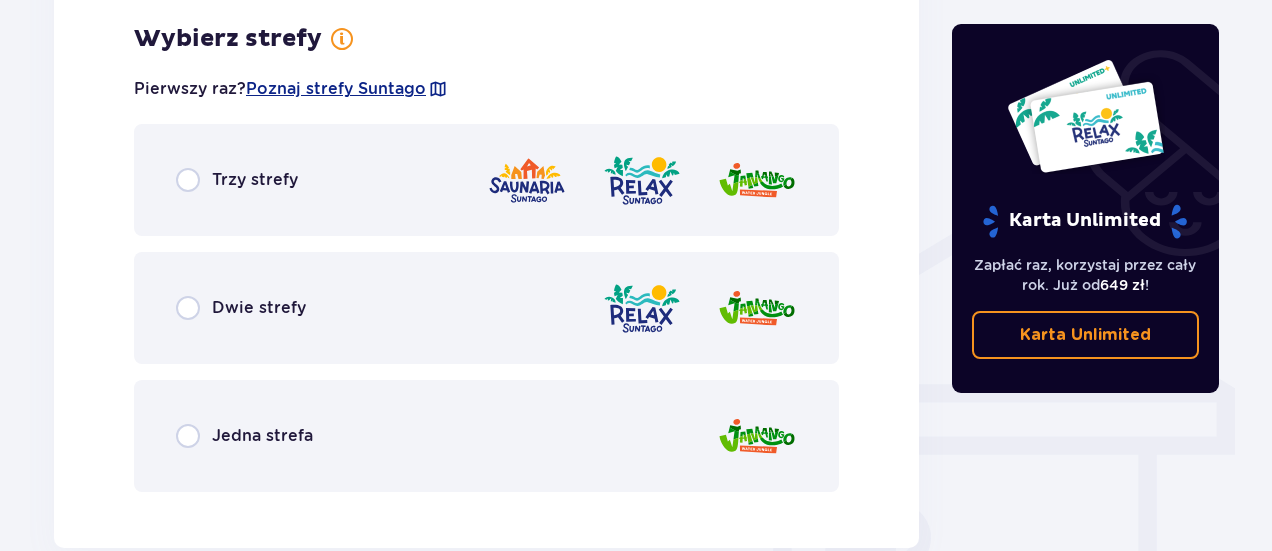 click on "Jedna strefa" at bounding box center [486, 436] 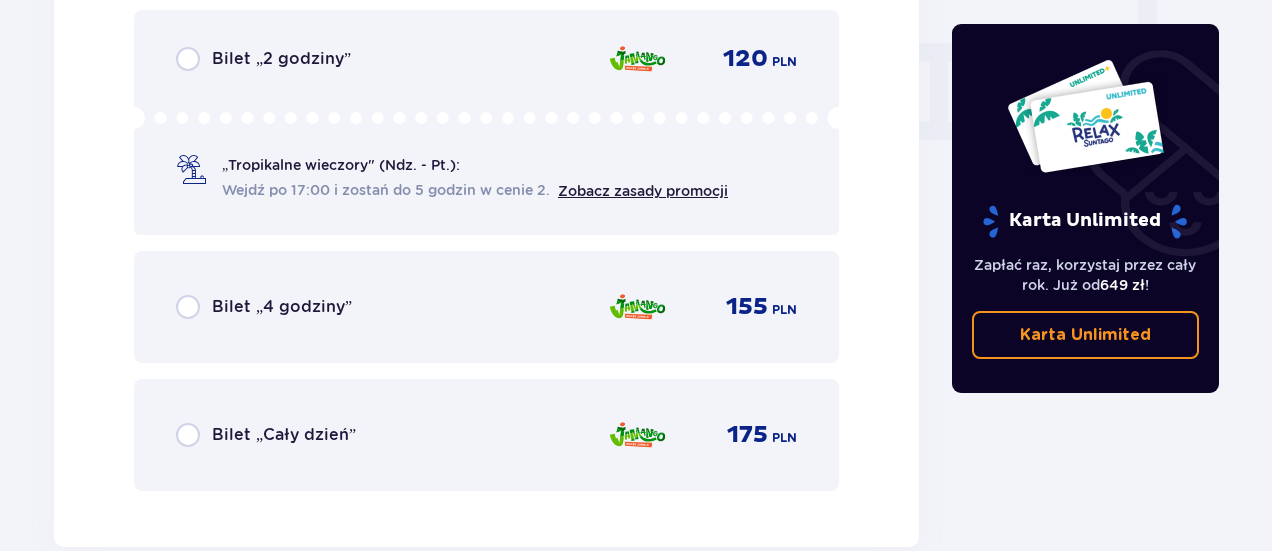 scroll, scrollTop: 2006, scrollLeft: 0, axis: vertical 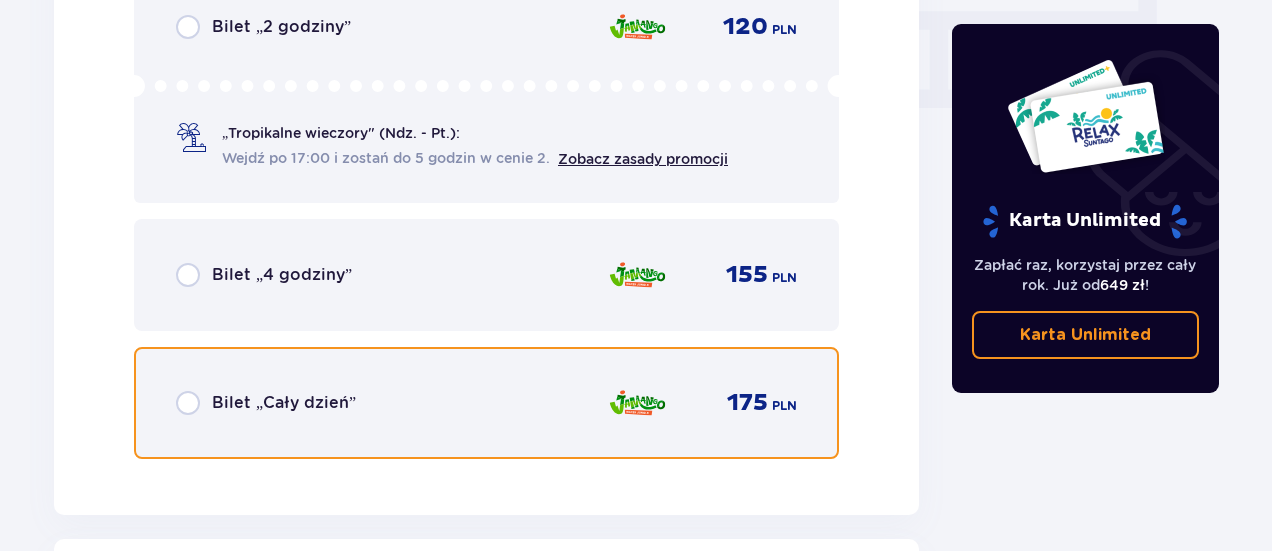 click at bounding box center [188, 403] 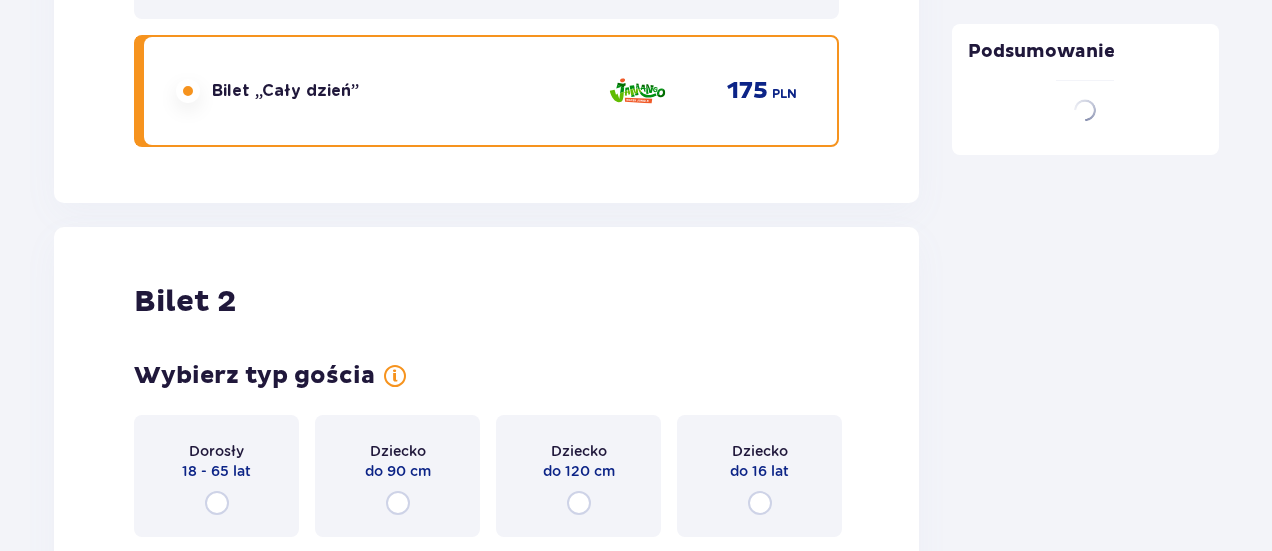 scroll, scrollTop: 2521, scrollLeft: 0, axis: vertical 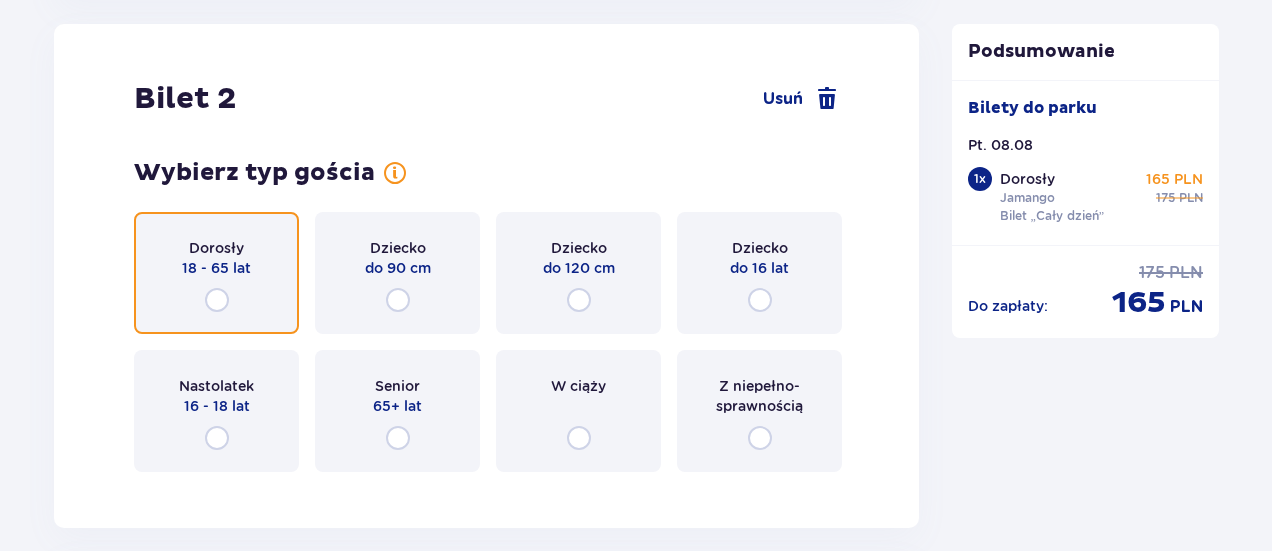click at bounding box center (217, 300) 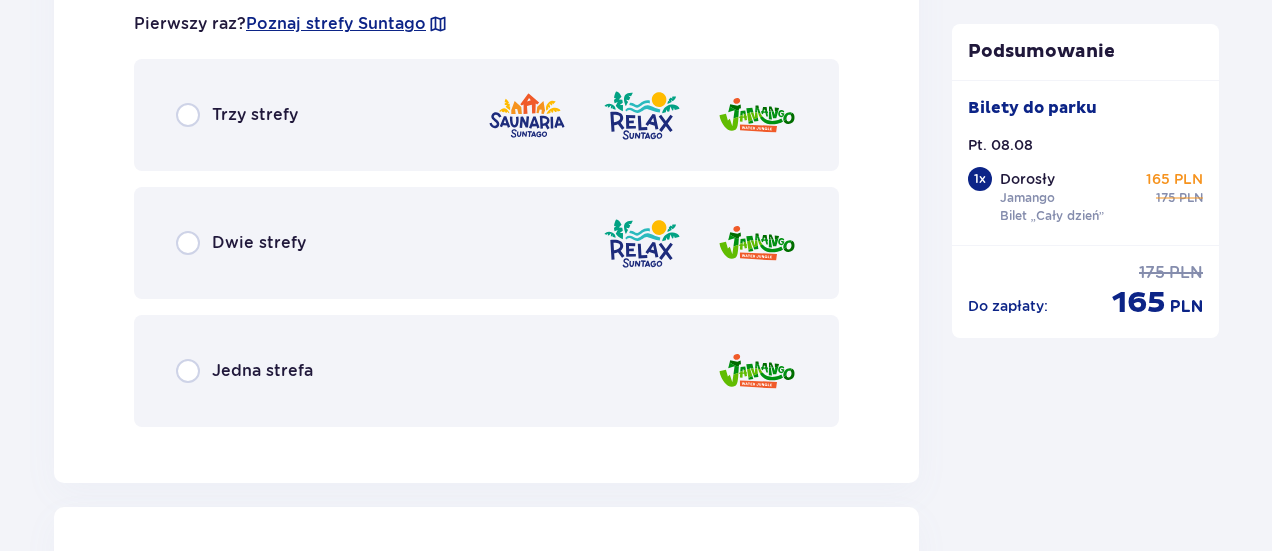 scroll, scrollTop: 3083, scrollLeft: 0, axis: vertical 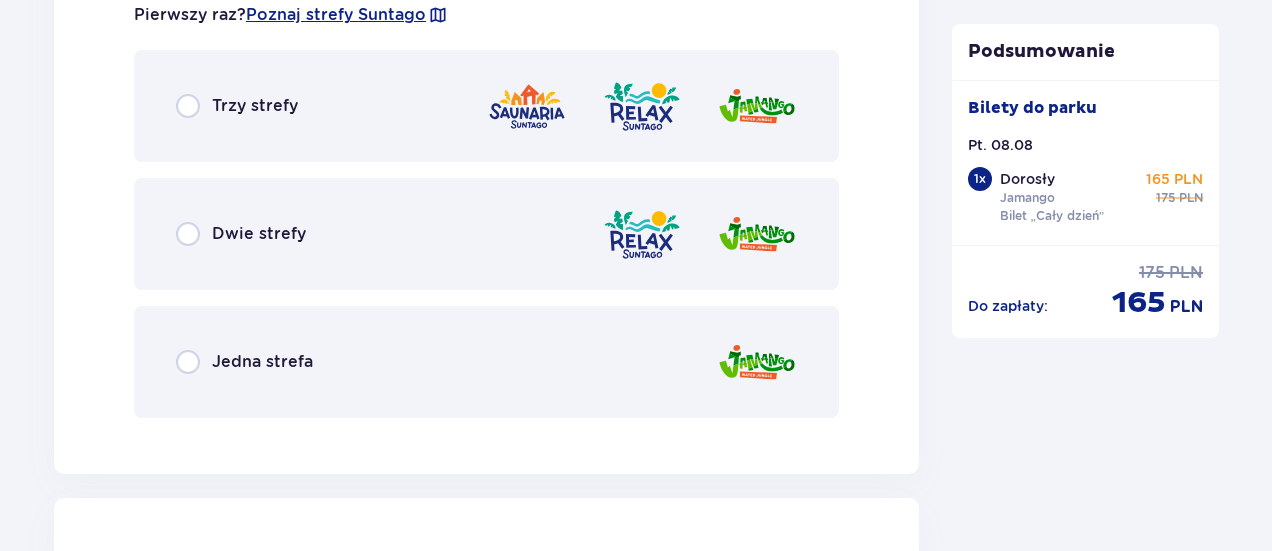 click on "Jedna strefa" at bounding box center [262, 362] 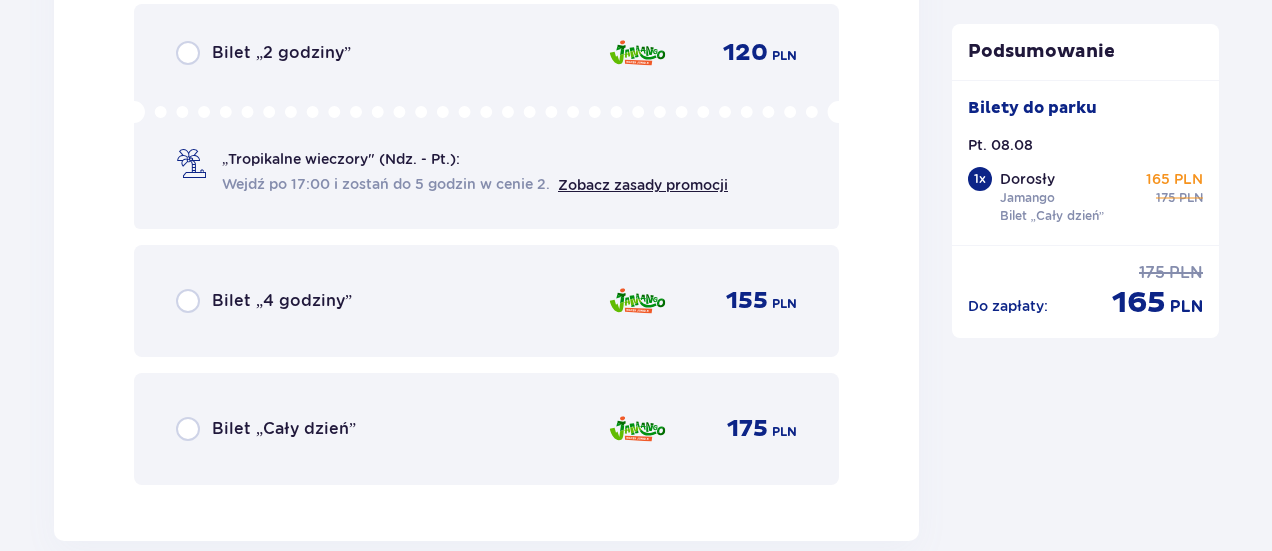 scroll, scrollTop: 3717, scrollLeft: 0, axis: vertical 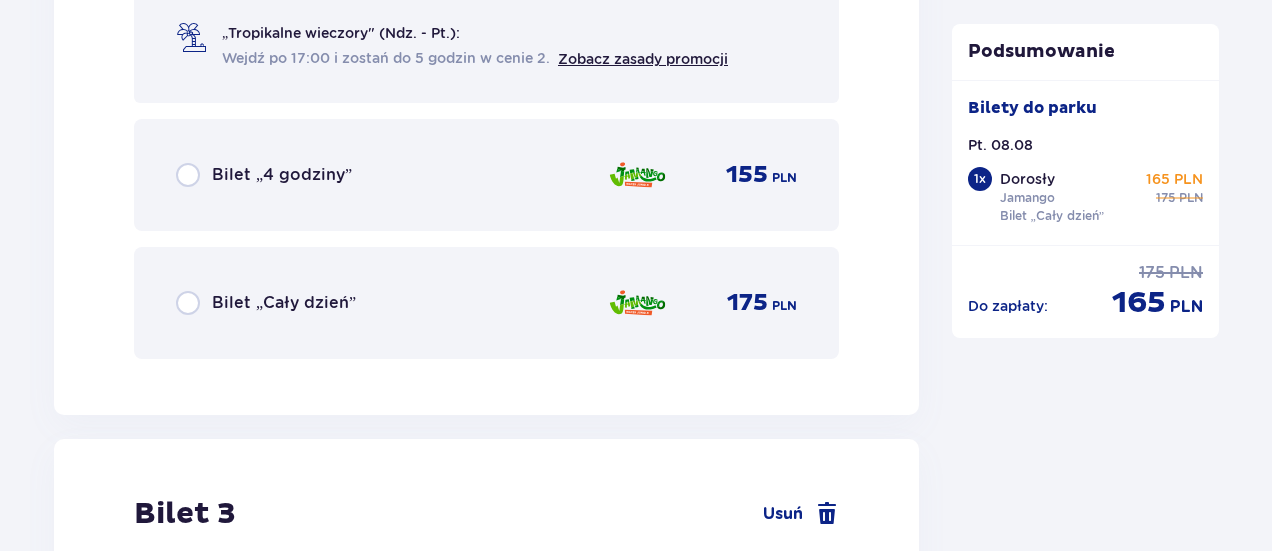 click on "Bilet „Cały dzień”" at bounding box center (284, 303) 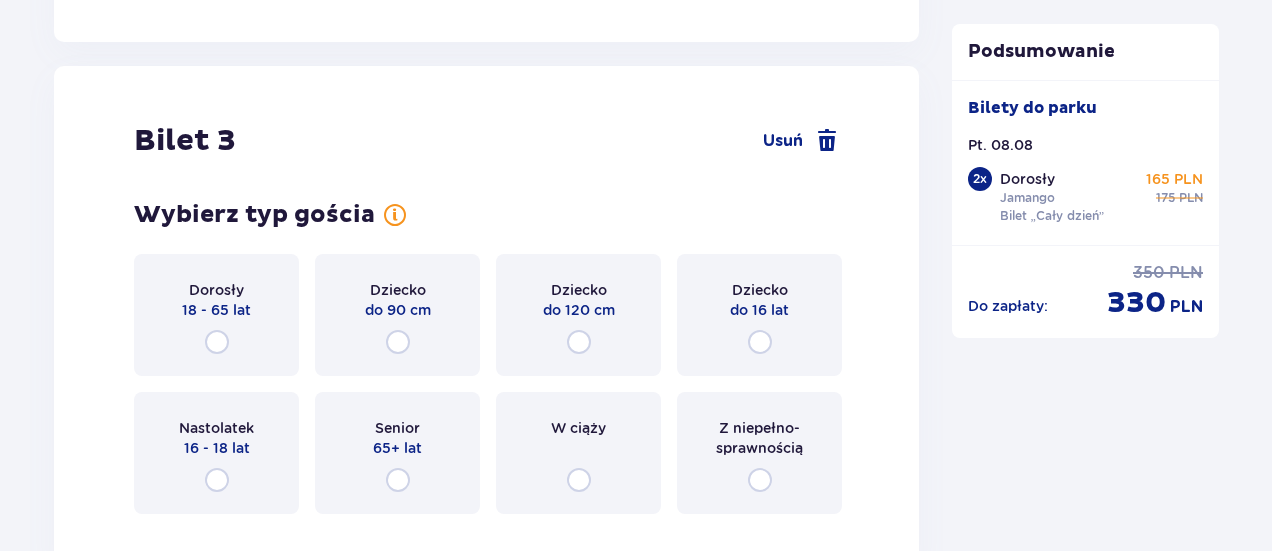 scroll, scrollTop: 4132, scrollLeft: 0, axis: vertical 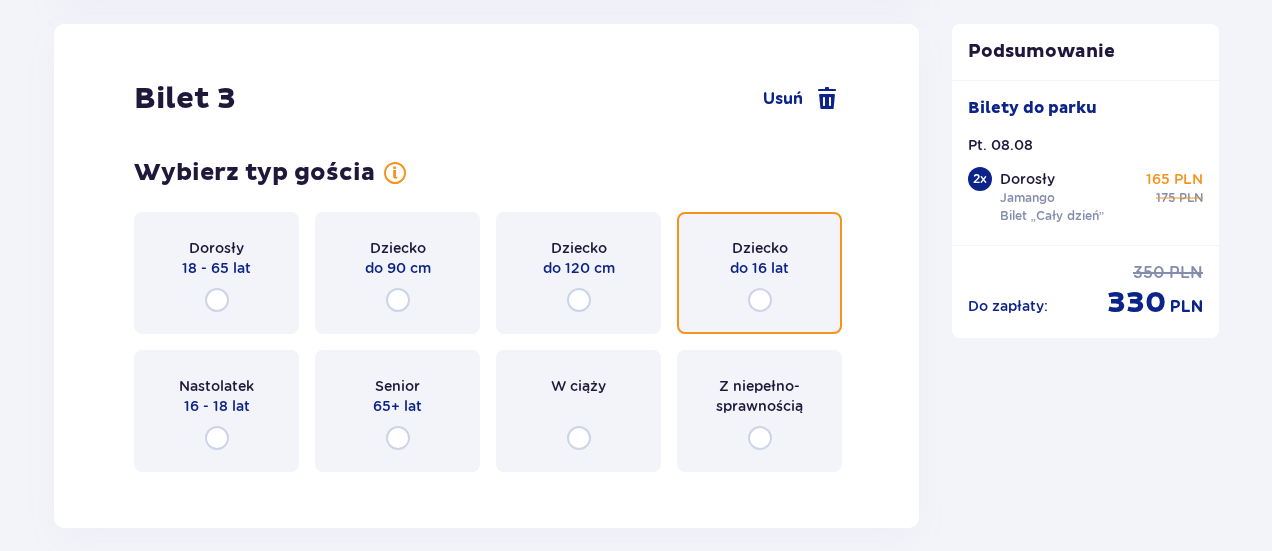 click at bounding box center [760, 300] 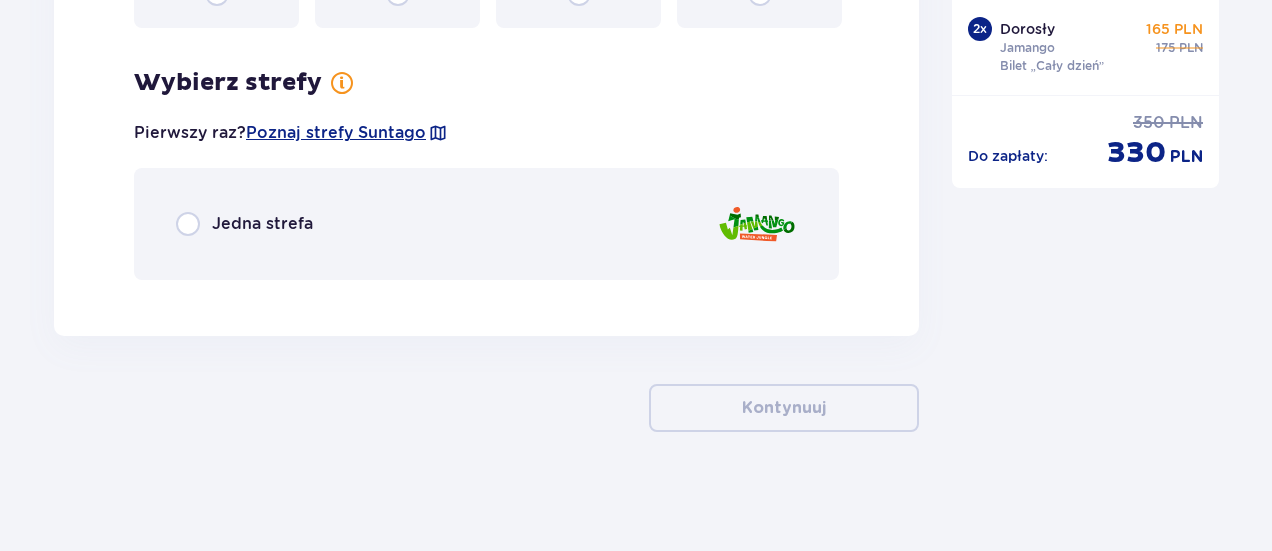 scroll, scrollTop: 4576, scrollLeft: 0, axis: vertical 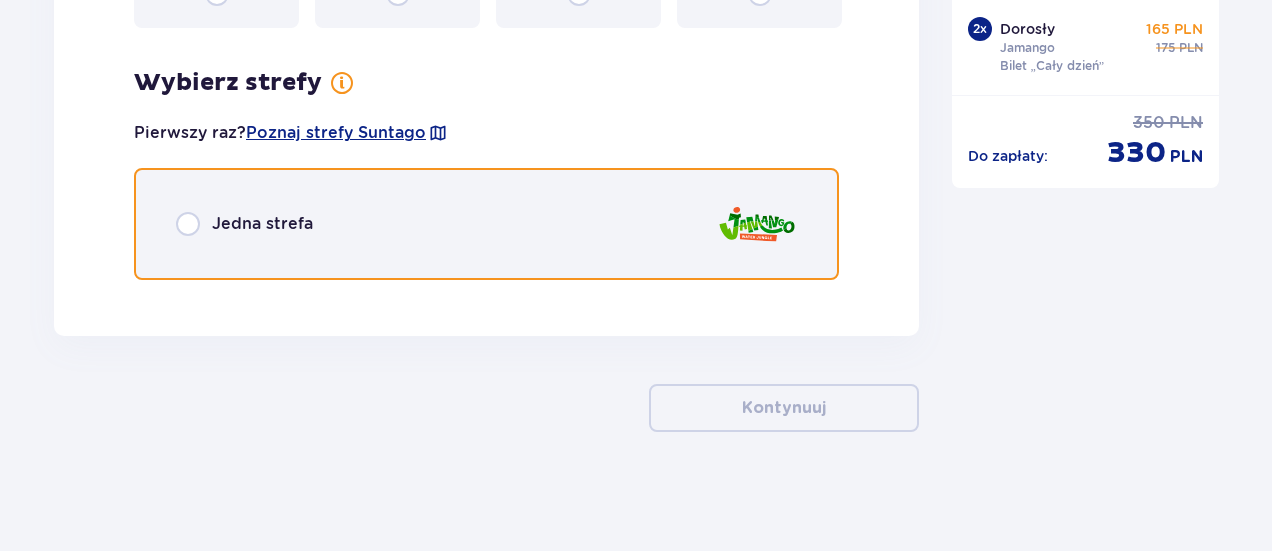 click at bounding box center (188, 224) 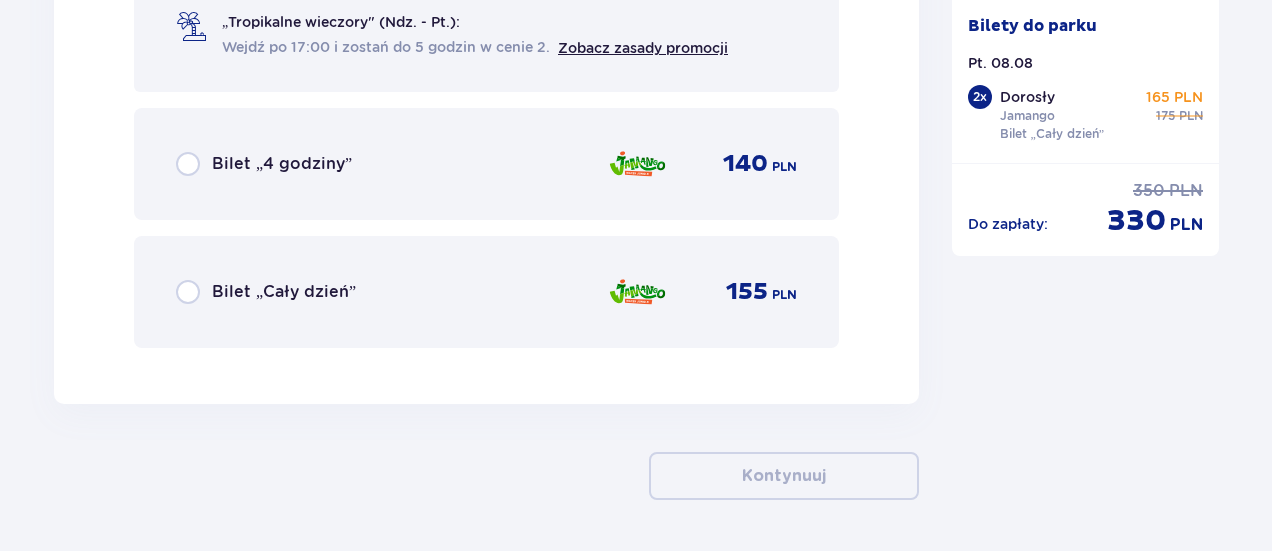 scroll, scrollTop: 5152, scrollLeft: 0, axis: vertical 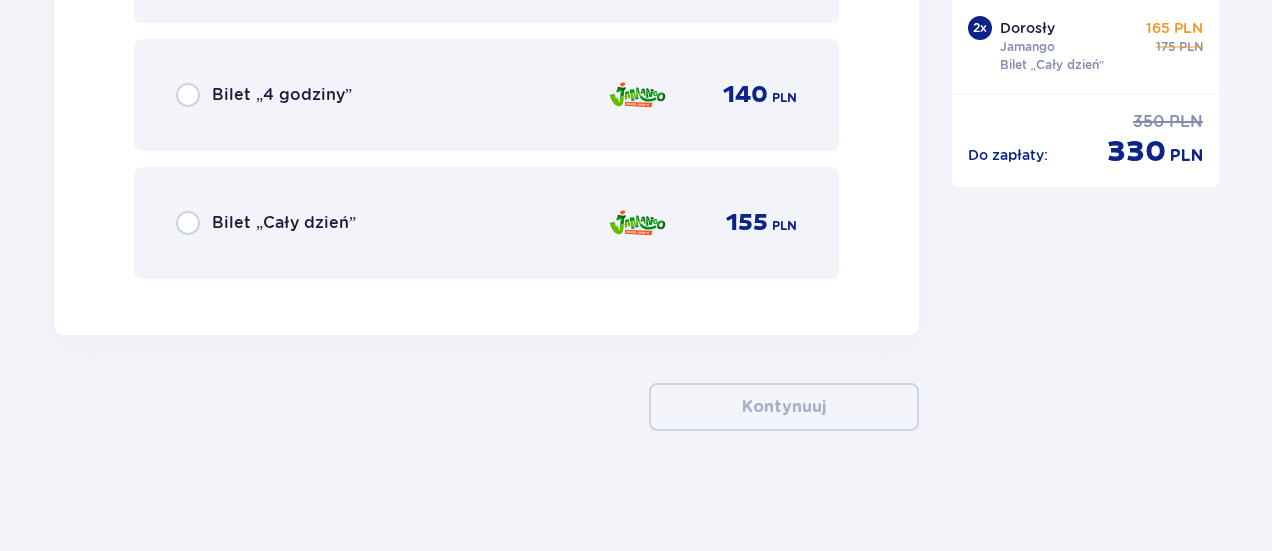 click on "Bilet „Cały dzień”" at bounding box center (284, 223) 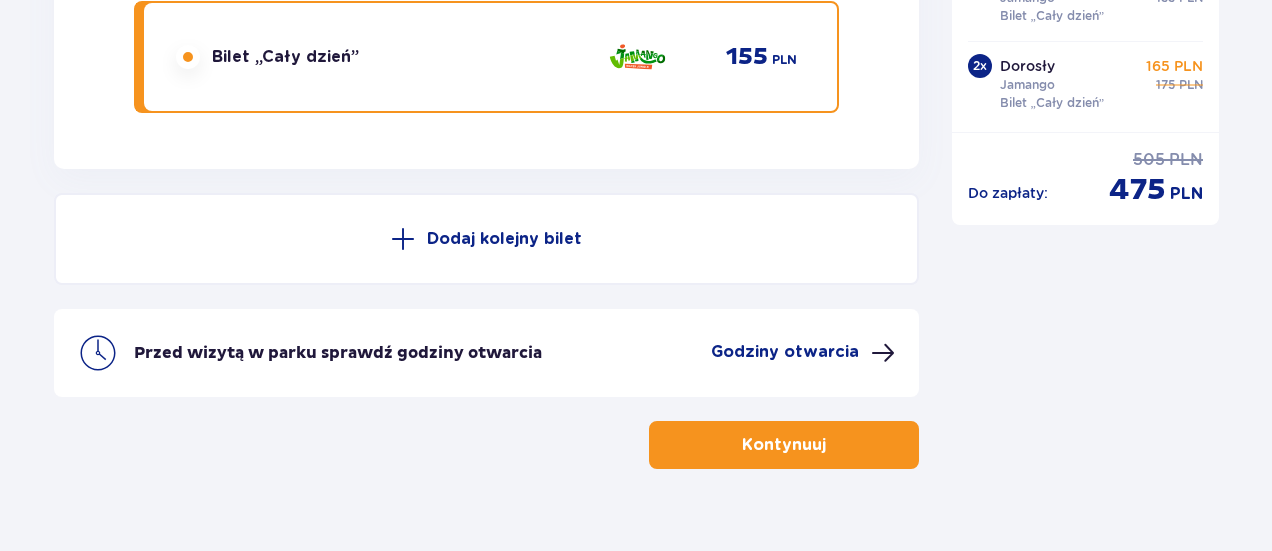 scroll, scrollTop: 5356, scrollLeft: 0, axis: vertical 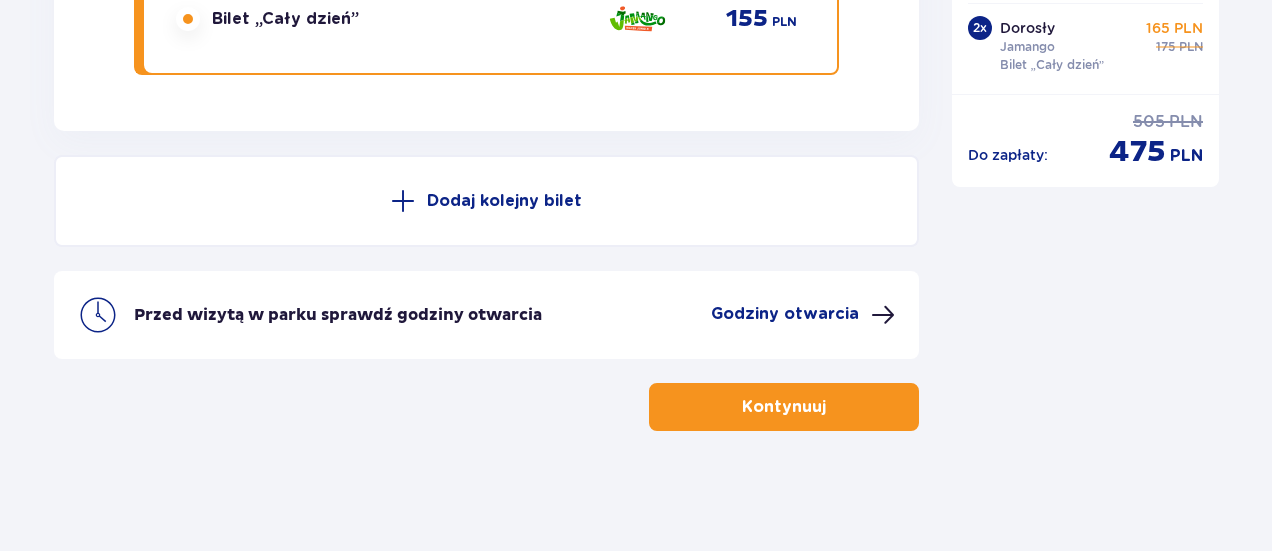 click at bounding box center (403, 201) 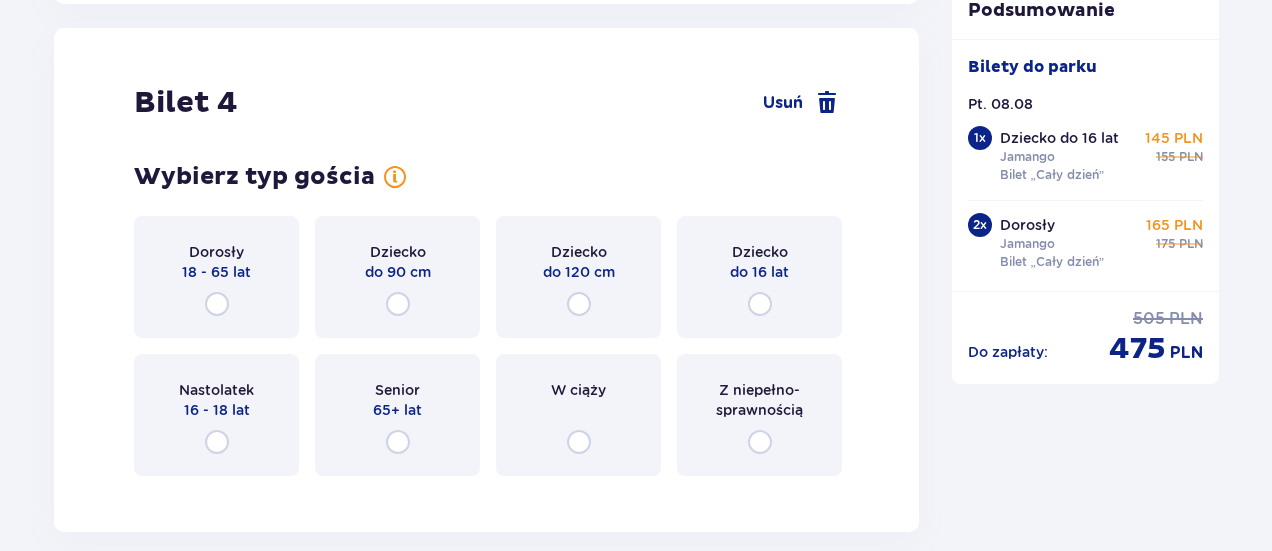 scroll, scrollTop: 5487, scrollLeft: 0, axis: vertical 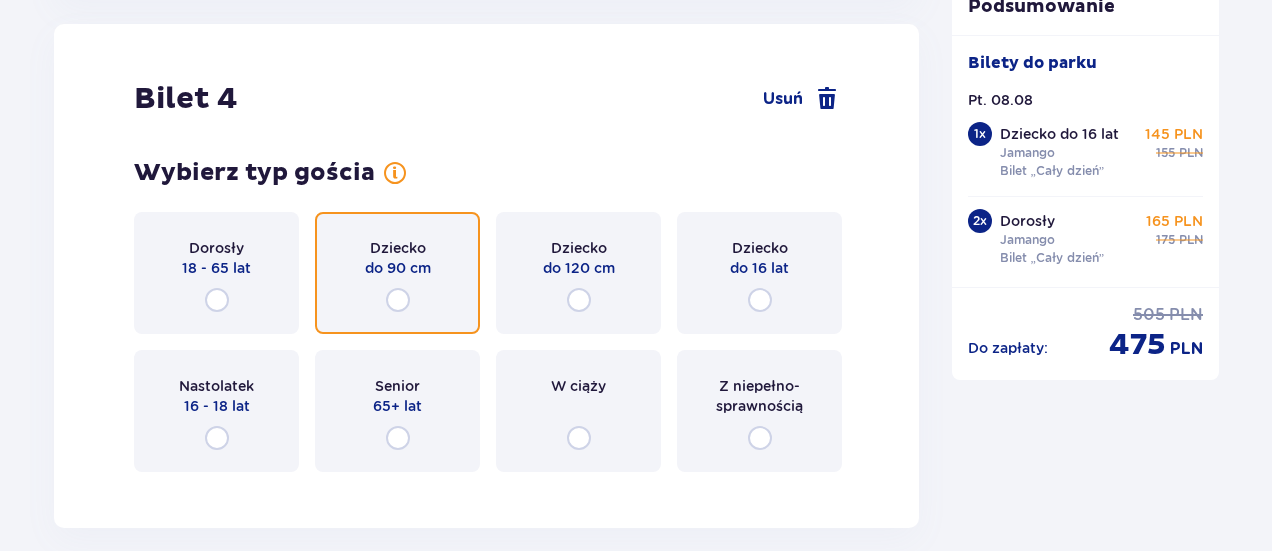 click at bounding box center (398, 300) 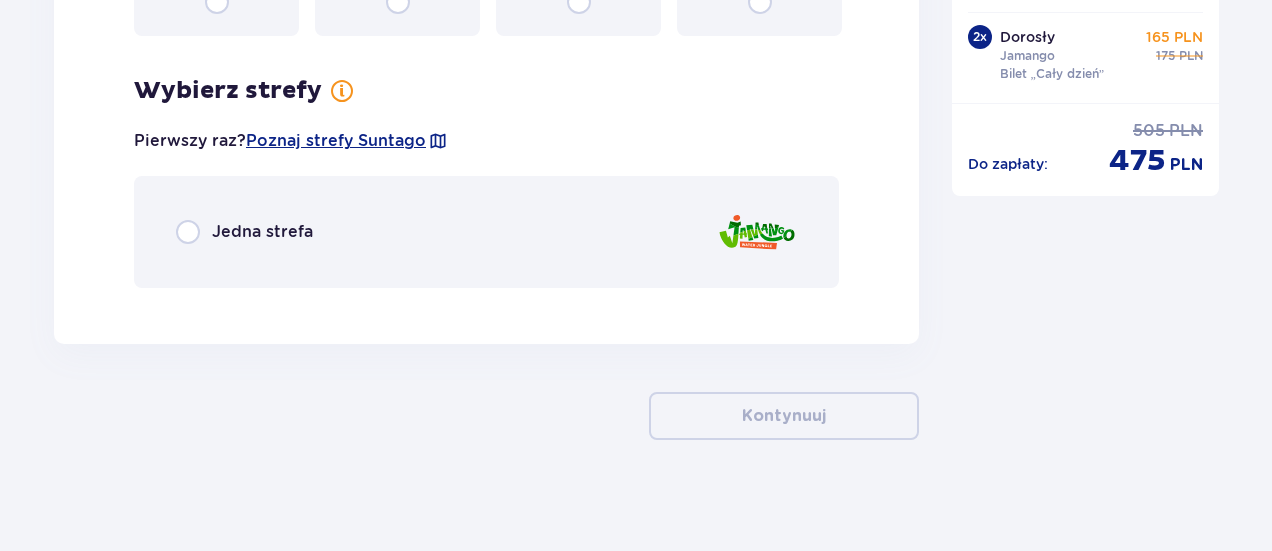 scroll, scrollTop: 5932, scrollLeft: 0, axis: vertical 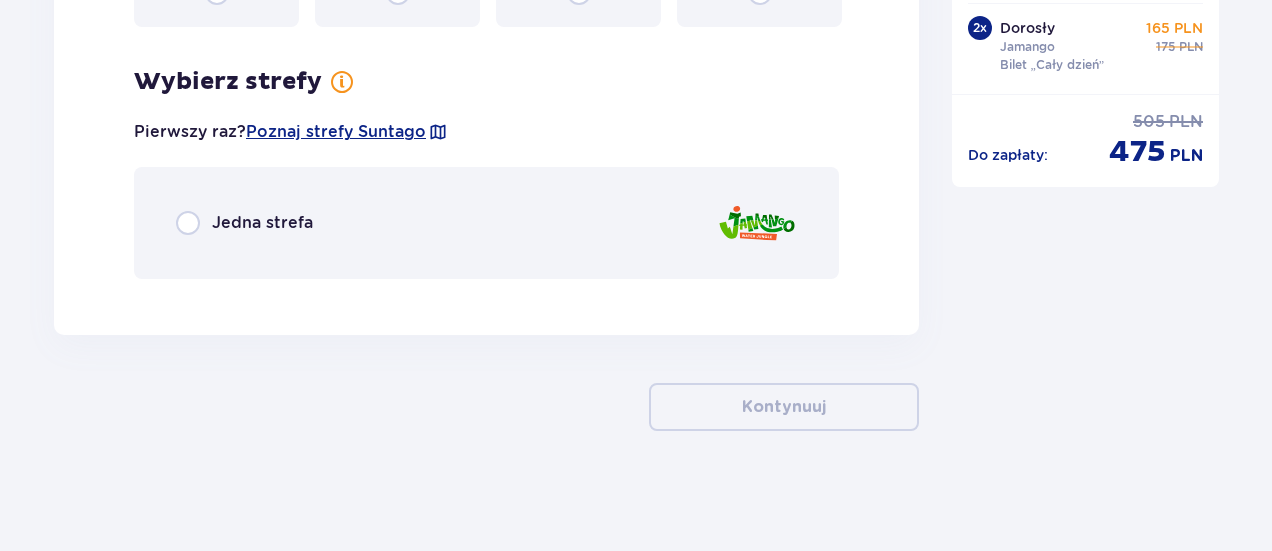 click on "Jedna strefa" at bounding box center (262, 223) 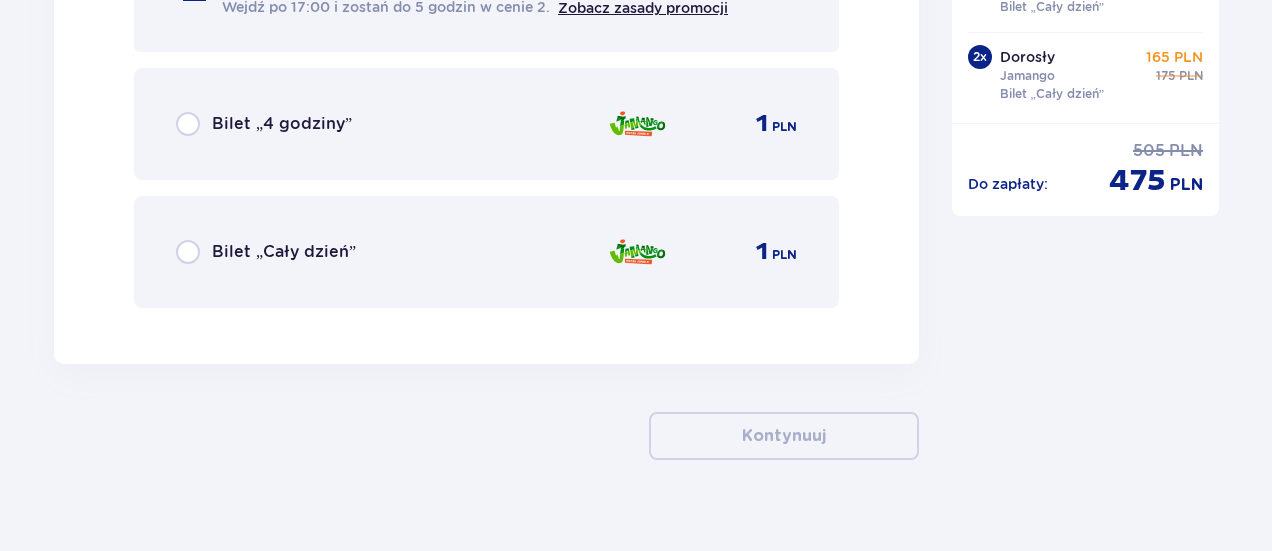 scroll, scrollTop: 6506, scrollLeft: 0, axis: vertical 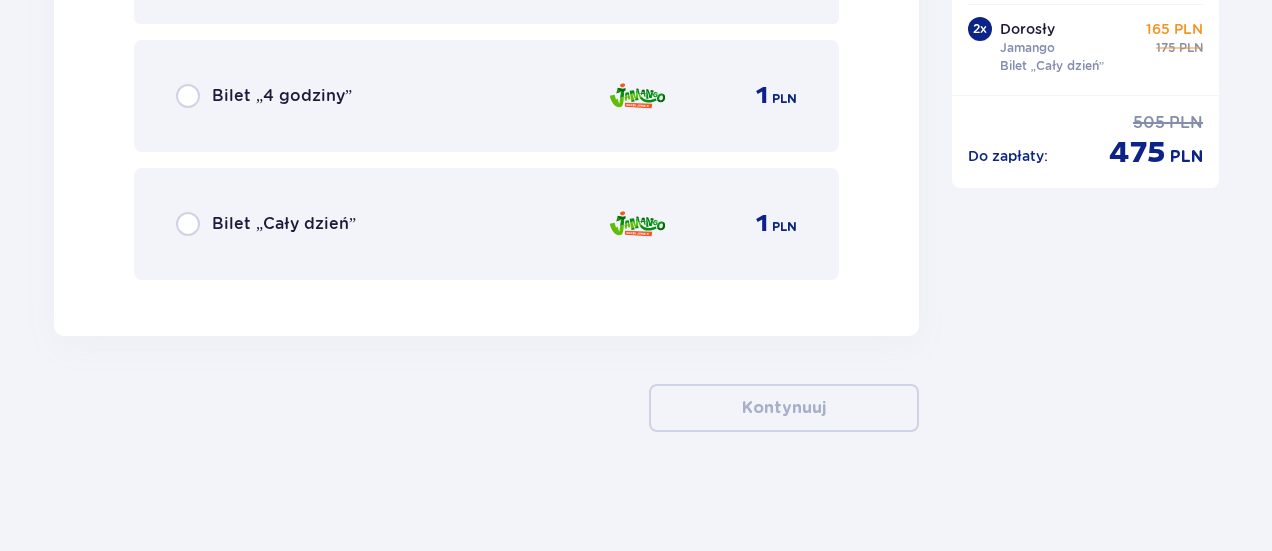 click on "Bilet „Cały dzień”" at bounding box center (284, 224) 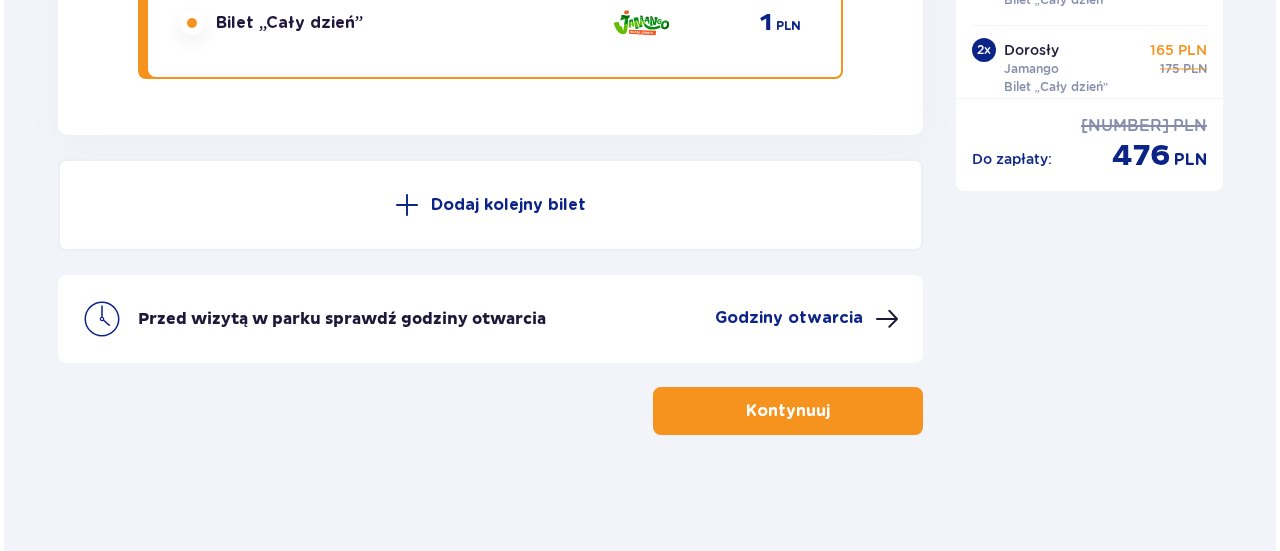 scroll, scrollTop: 6710, scrollLeft: 0, axis: vertical 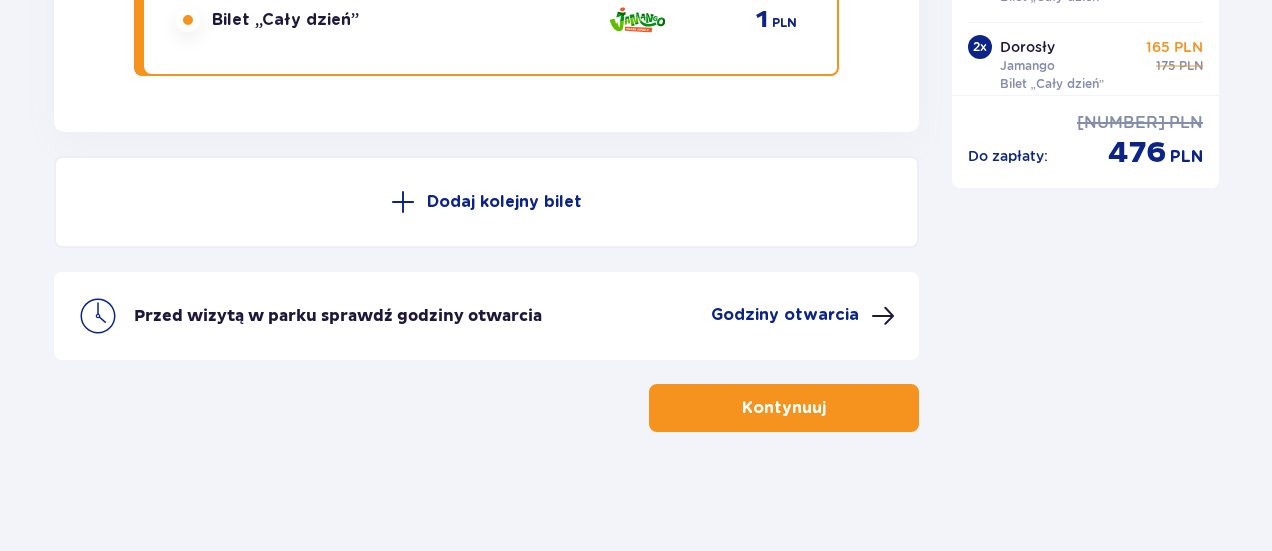 click on "Godziny otwarcia" at bounding box center (785, 315) 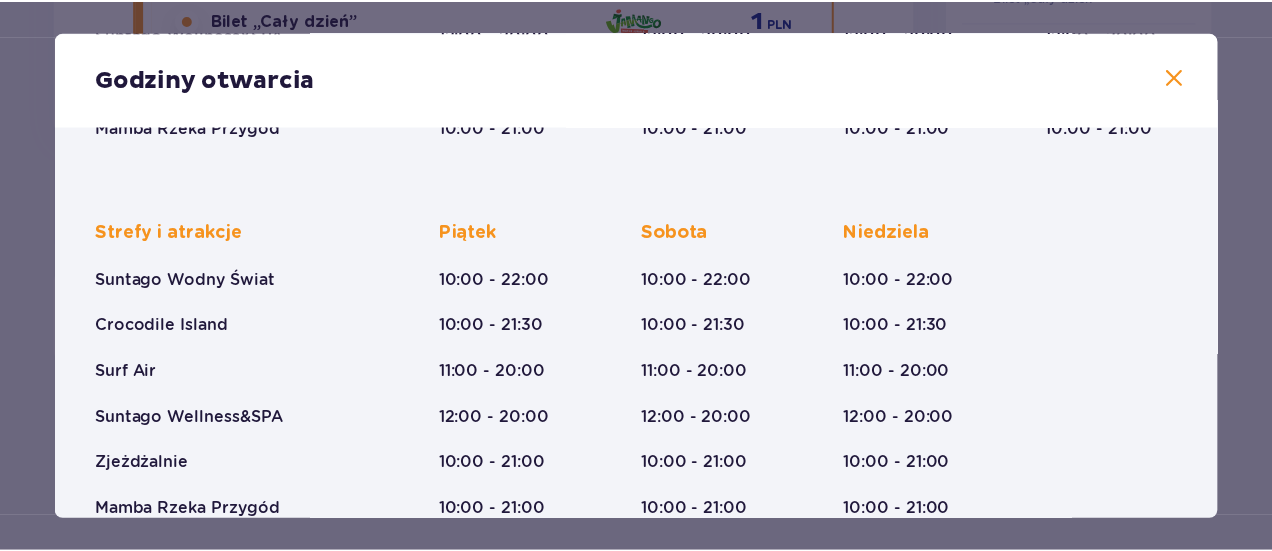 scroll, scrollTop: 486, scrollLeft: 0, axis: vertical 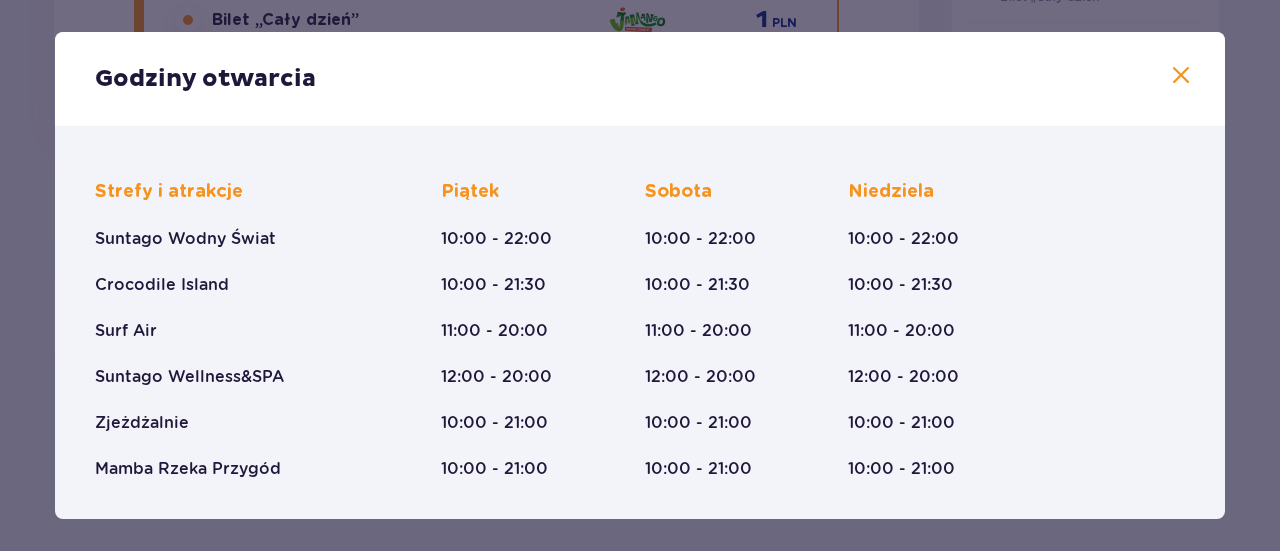 click at bounding box center (1181, 76) 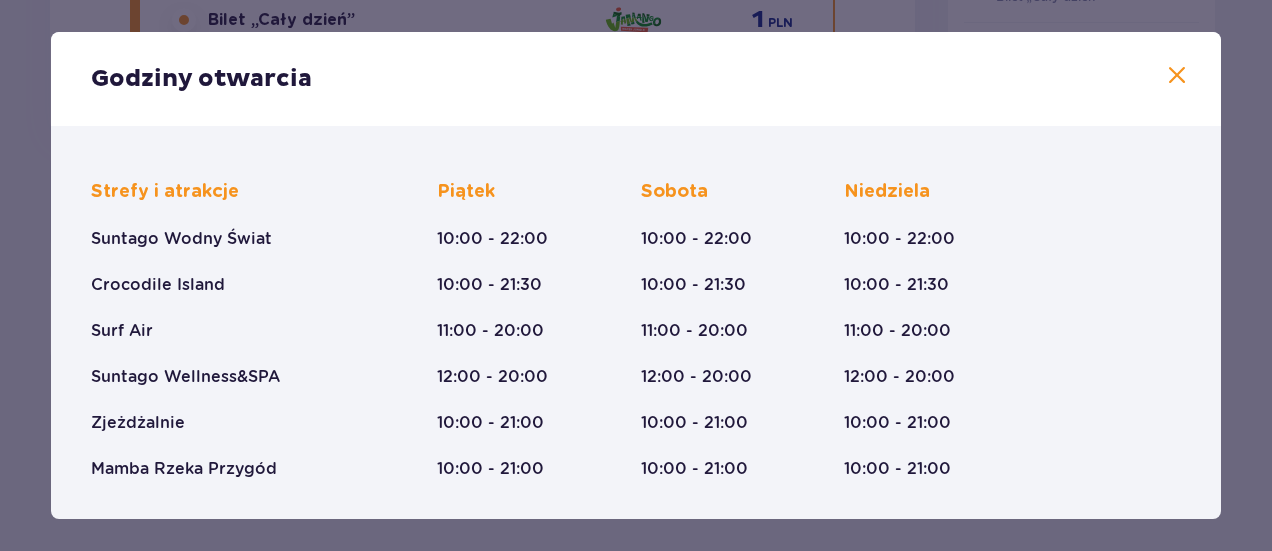 click on "[ADULT] [BRAND] [TICKET] "[ALL DAY]" [PRICE] [PRICE]" at bounding box center (1098, 65) 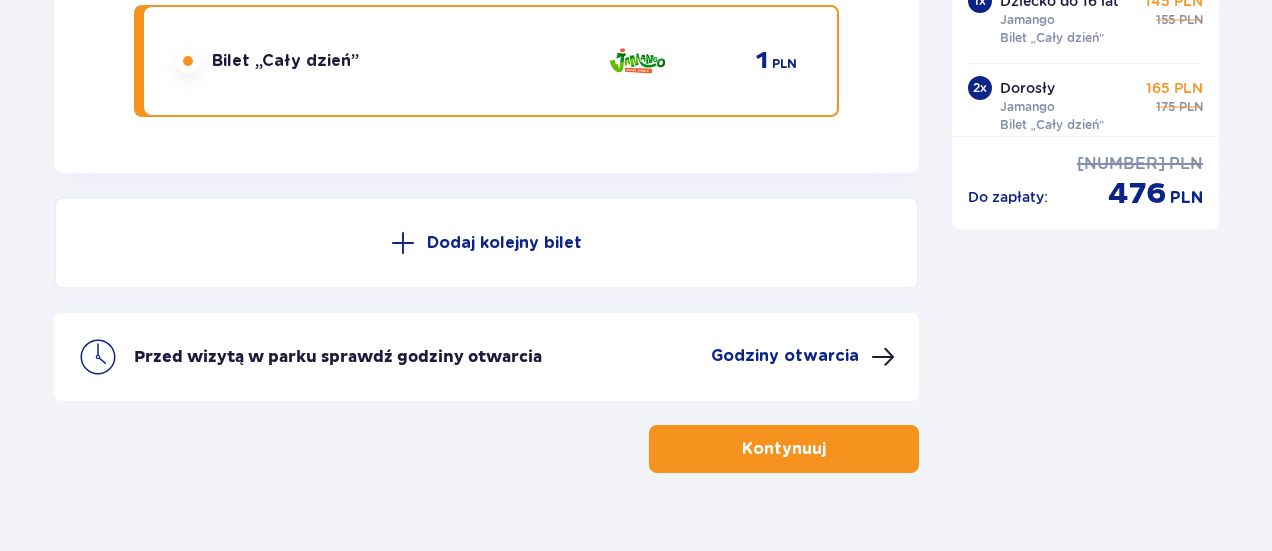 scroll, scrollTop: 6710, scrollLeft: 0, axis: vertical 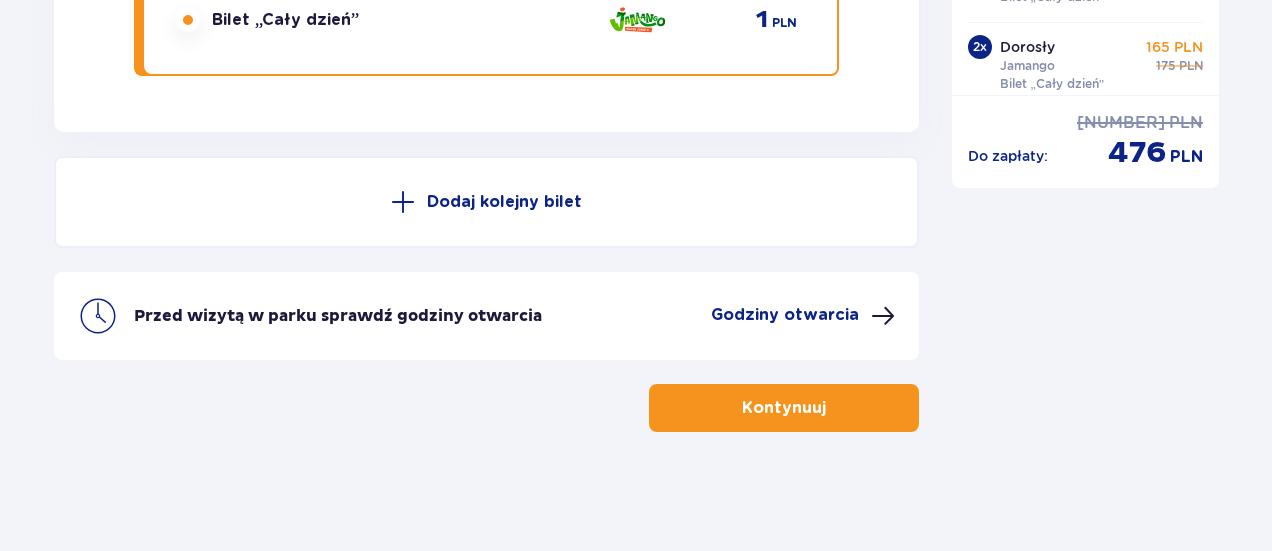 click on "Kontynuuj" at bounding box center [784, 408] 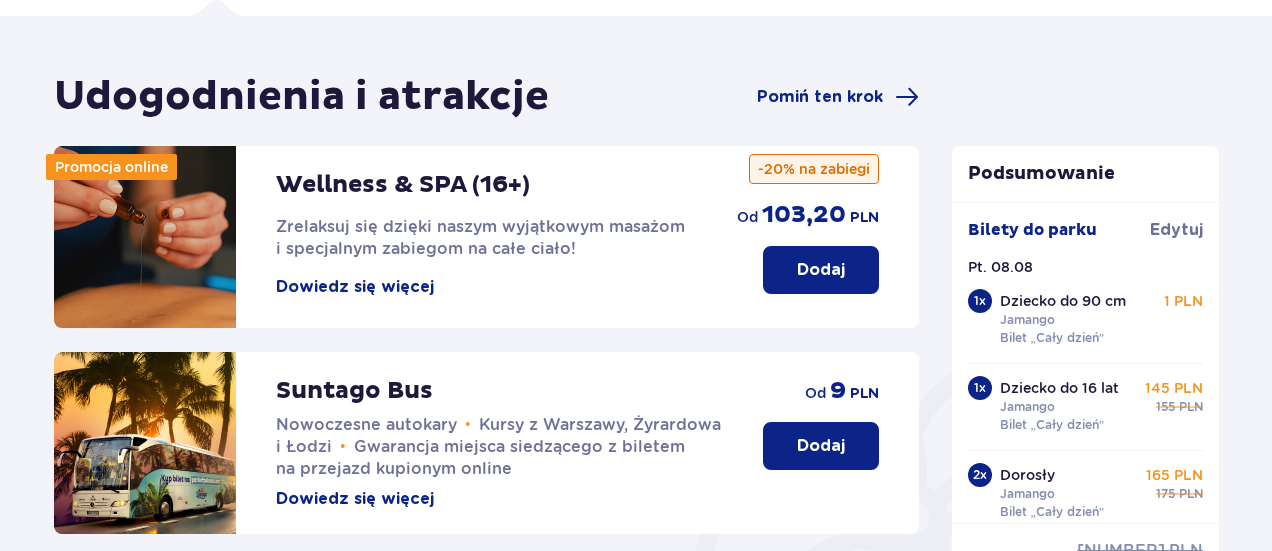 scroll, scrollTop: 200, scrollLeft: 0, axis: vertical 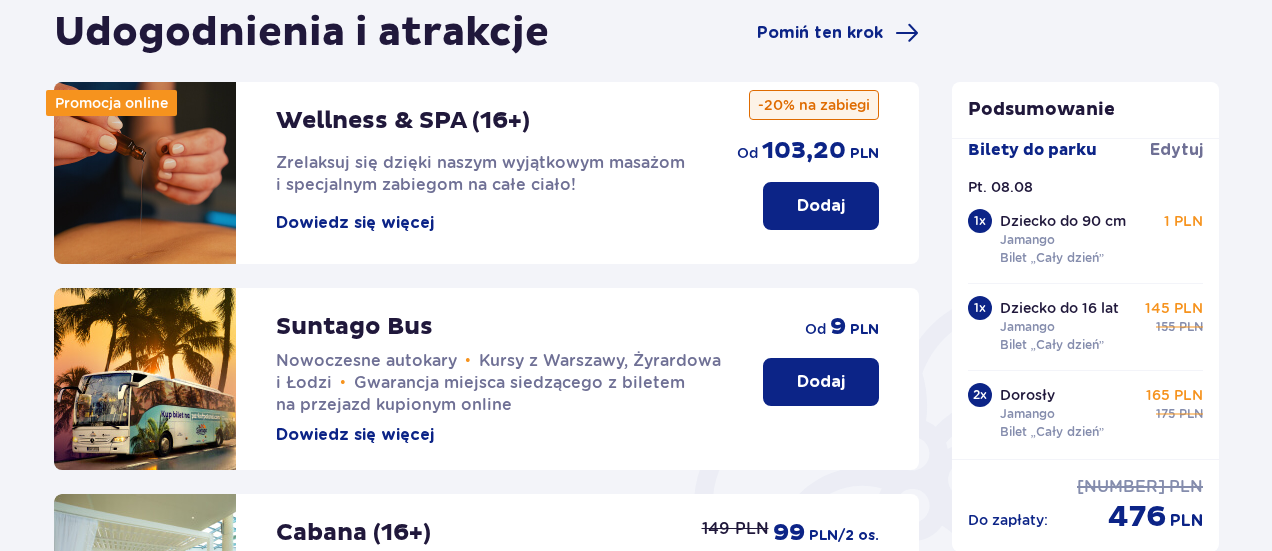 click on "Dowiedz się więcej" at bounding box center [355, 435] 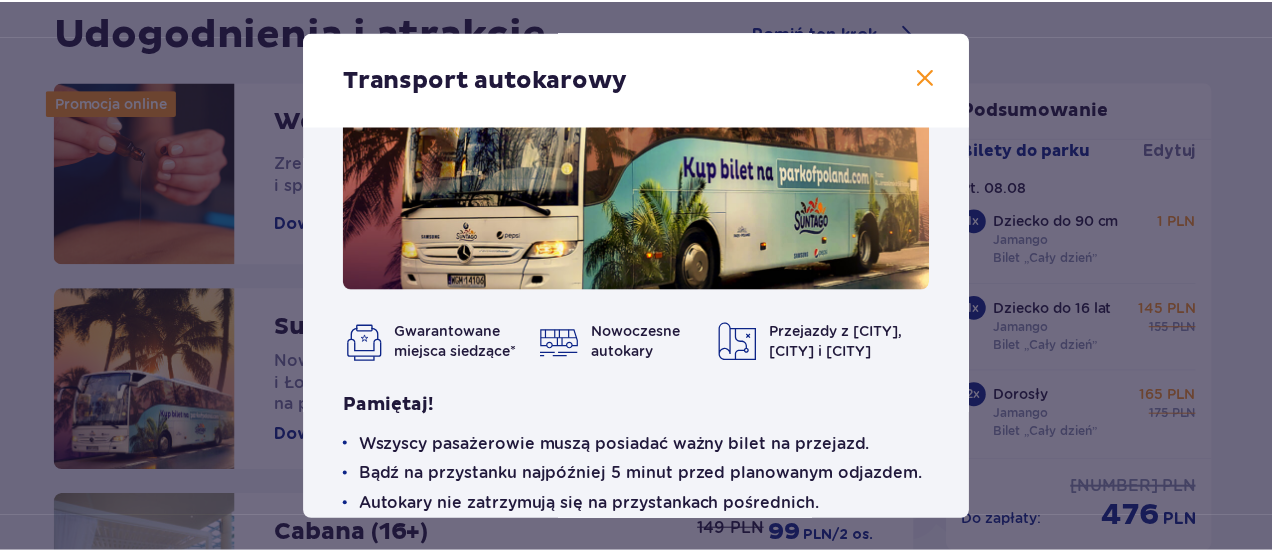scroll, scrollTop: 0, scrollLeft: 0, axis: both 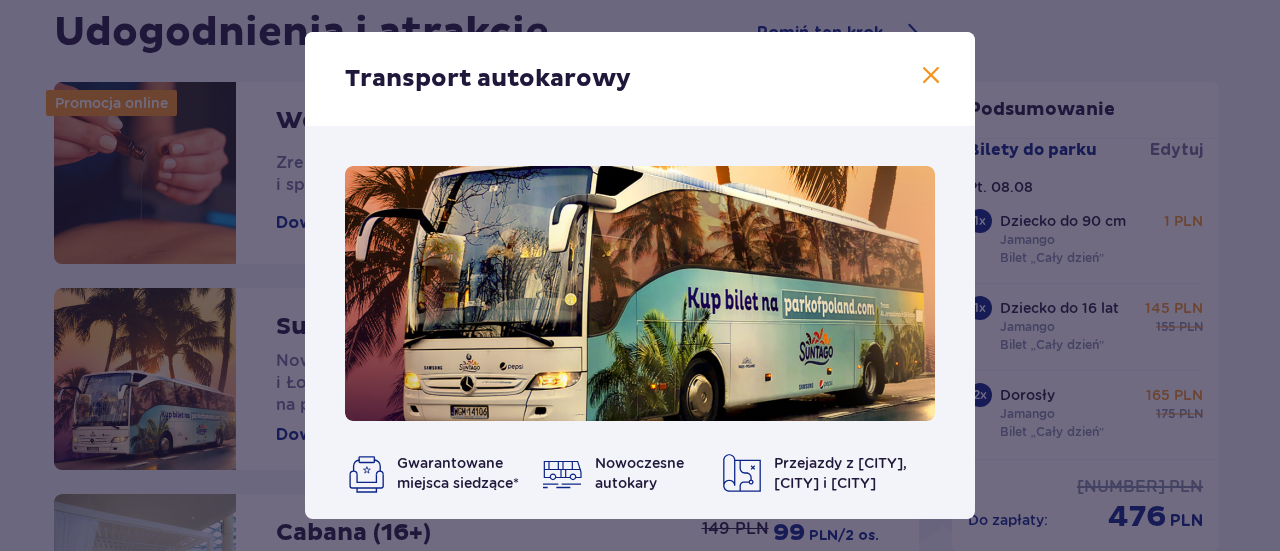 click at bounding box center (931, 76) 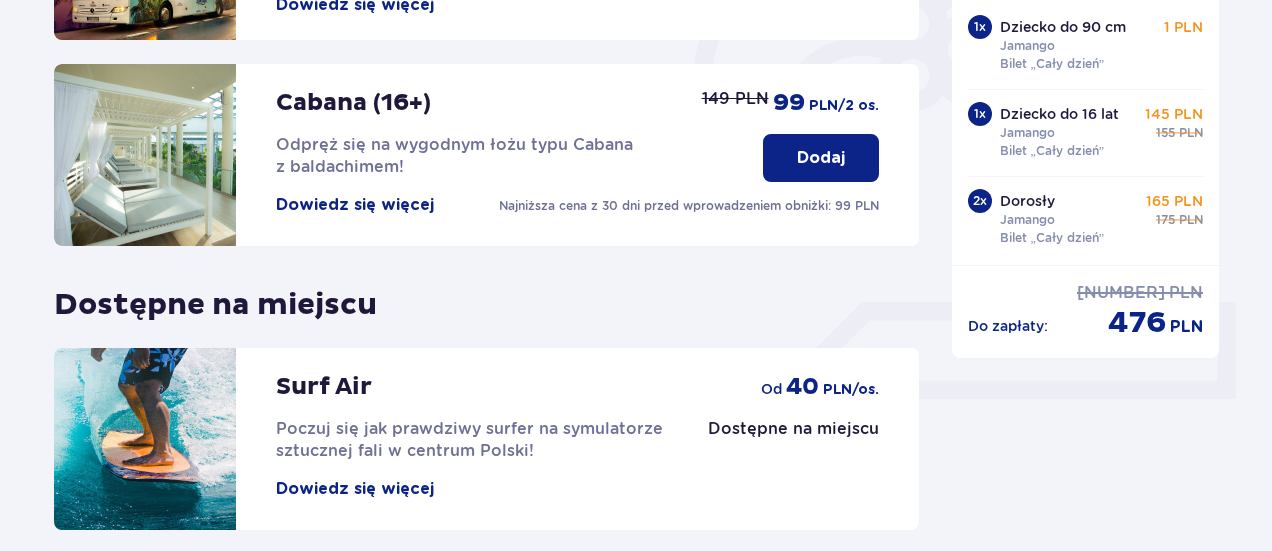 scroll, scrollTop: 804, scrollLeft: 0, axis: vertical 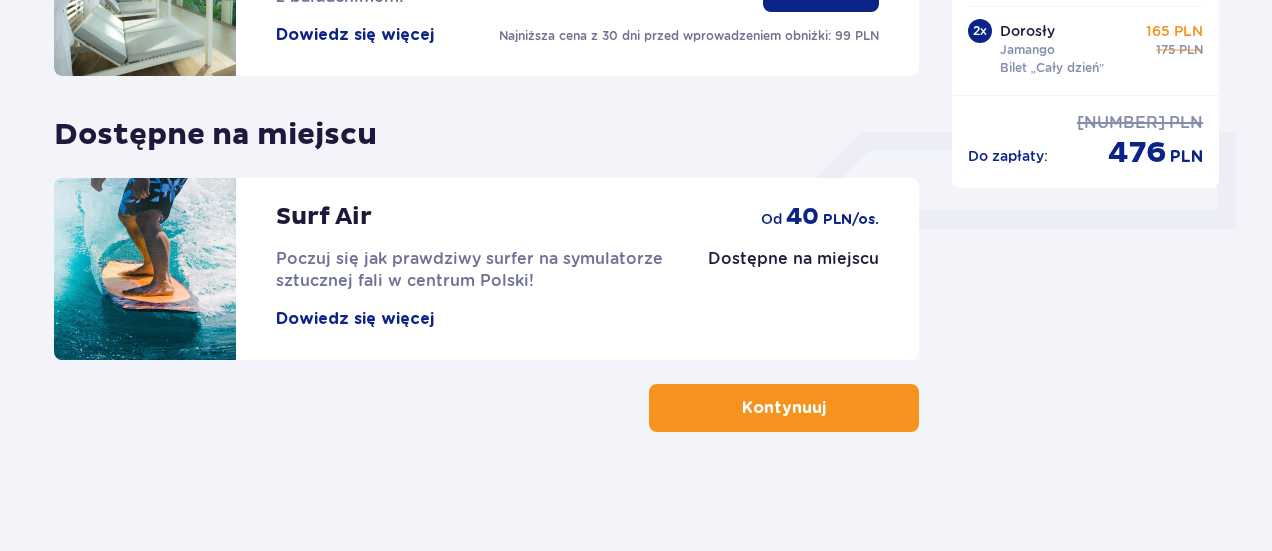 click on "Kontynuuj" at bounding box center [784, 408] 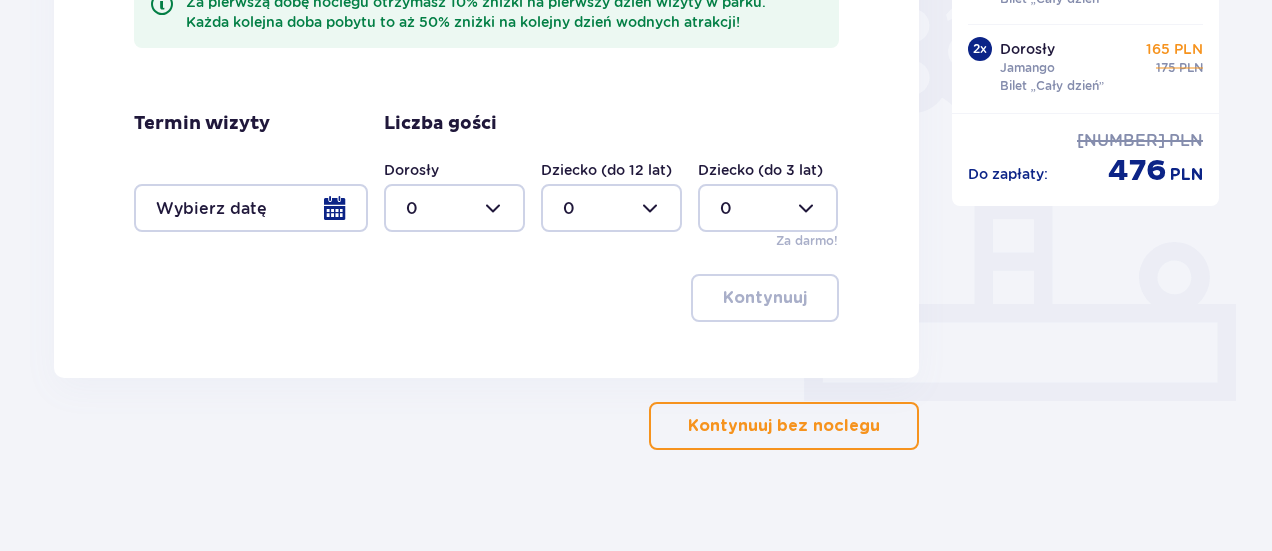scroll, scrollTop: 650, scrollLeft: 0, axis: vertical 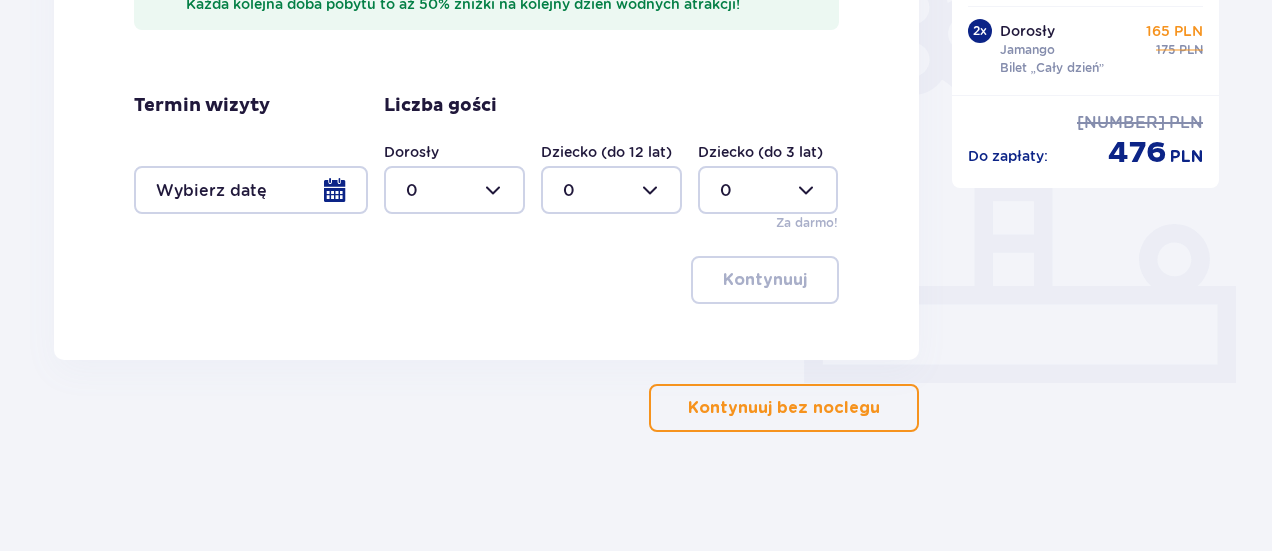 click on "Kontynuuj bez noclegu" at bounding box center (784, 408) 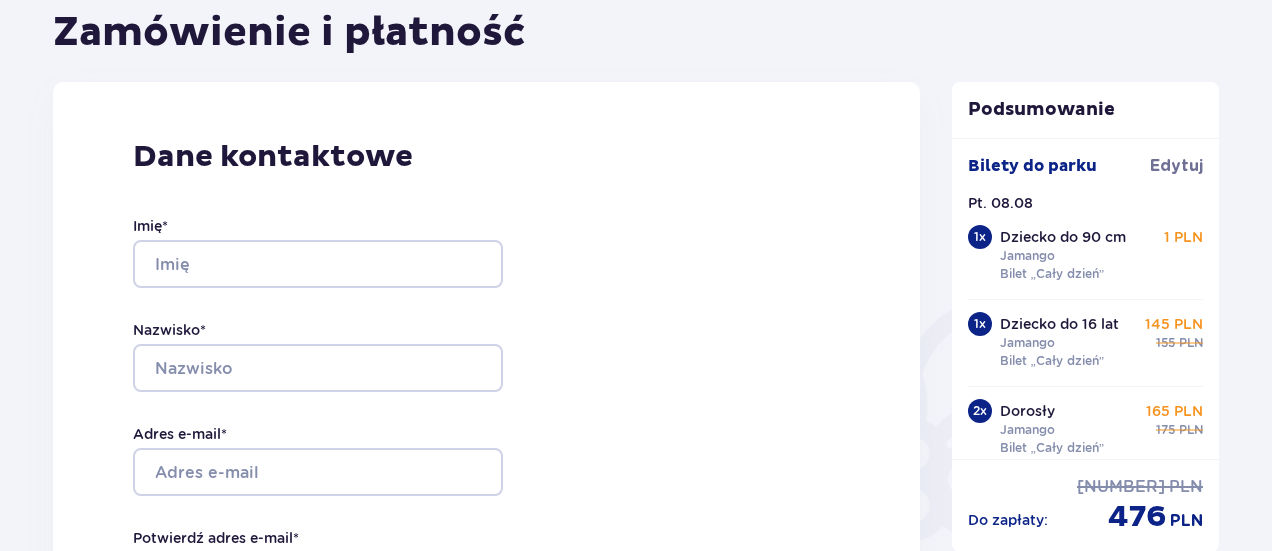scroll, scrollTop: 200, scrollLeft: 0, axis: vertical 